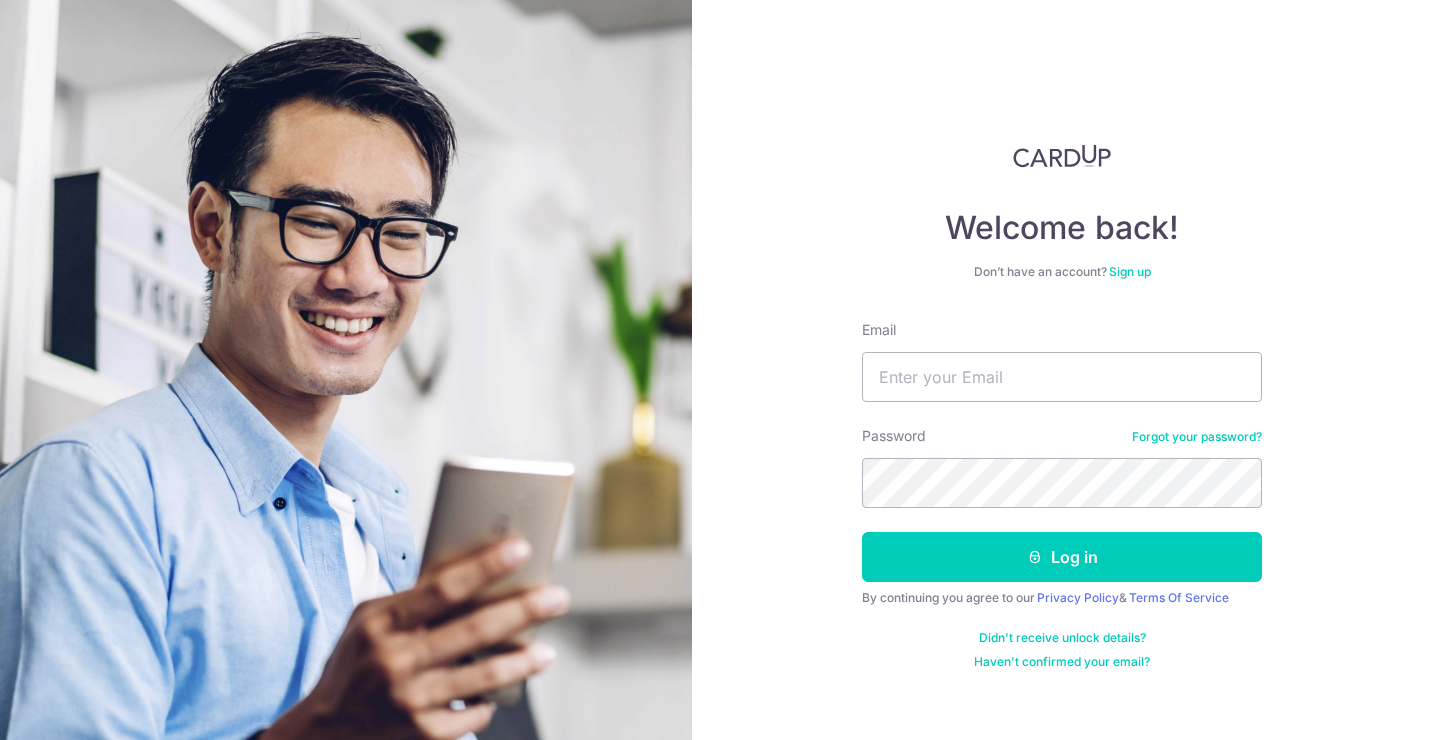 scroll, scrollTop: 0, scrollLeft: 0, axis: both 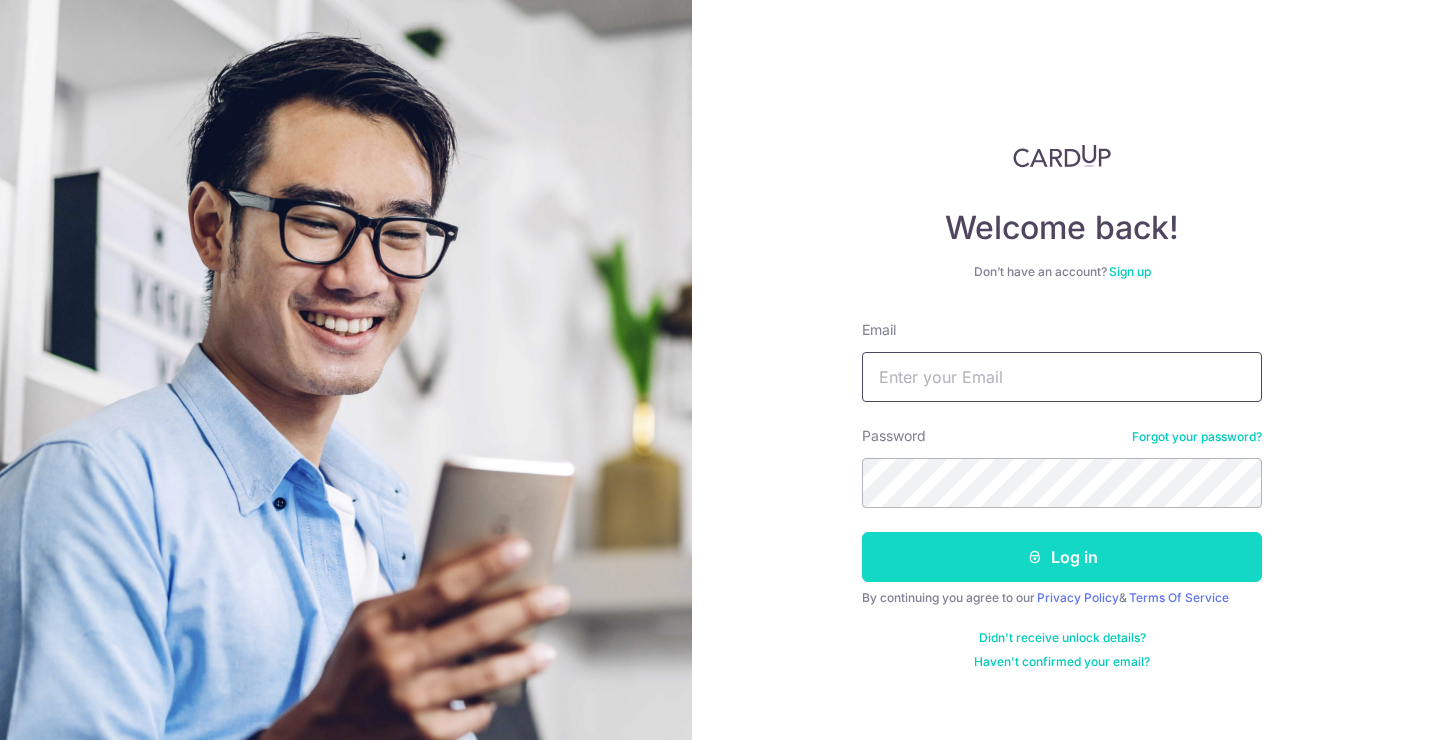 type on "julian.barszczewski@gmail.com" 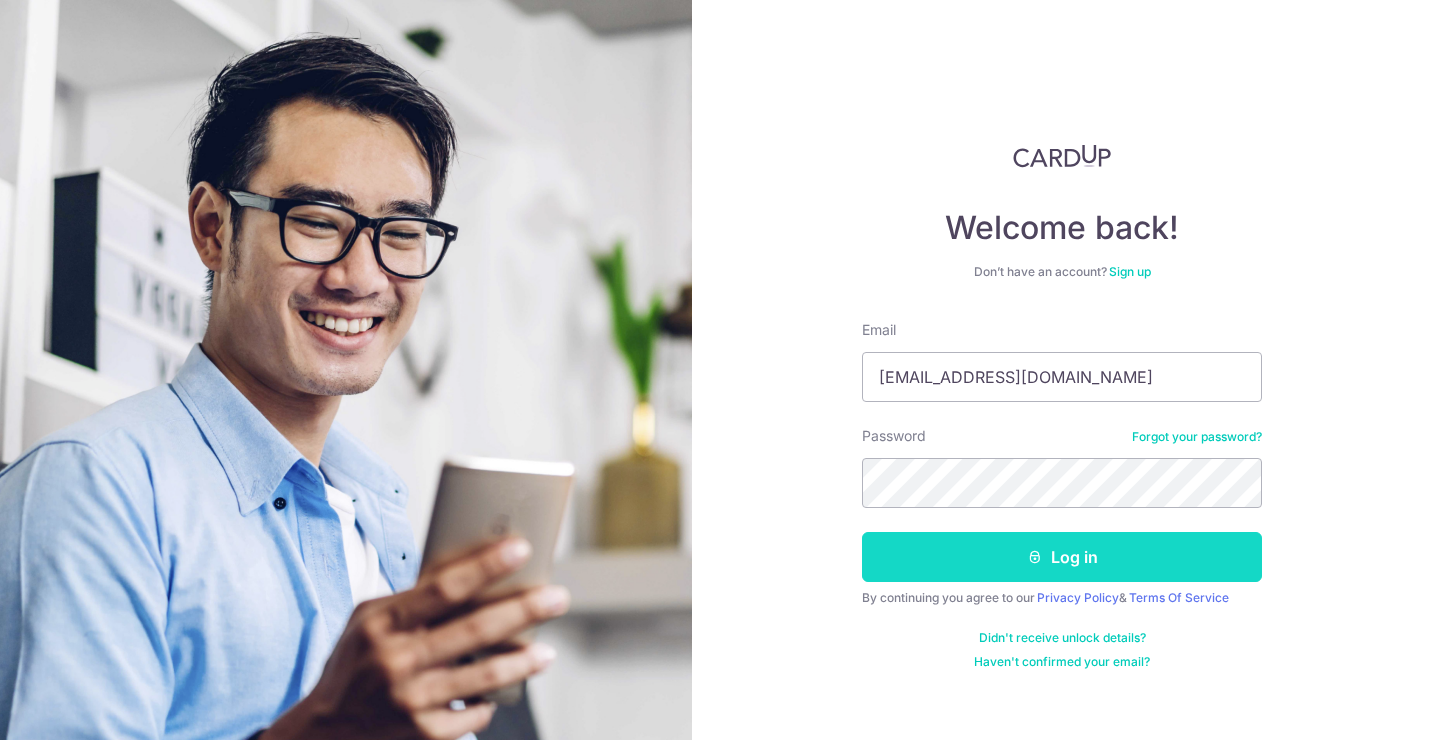 click on "Log in" at bounding box center [1062, 557] 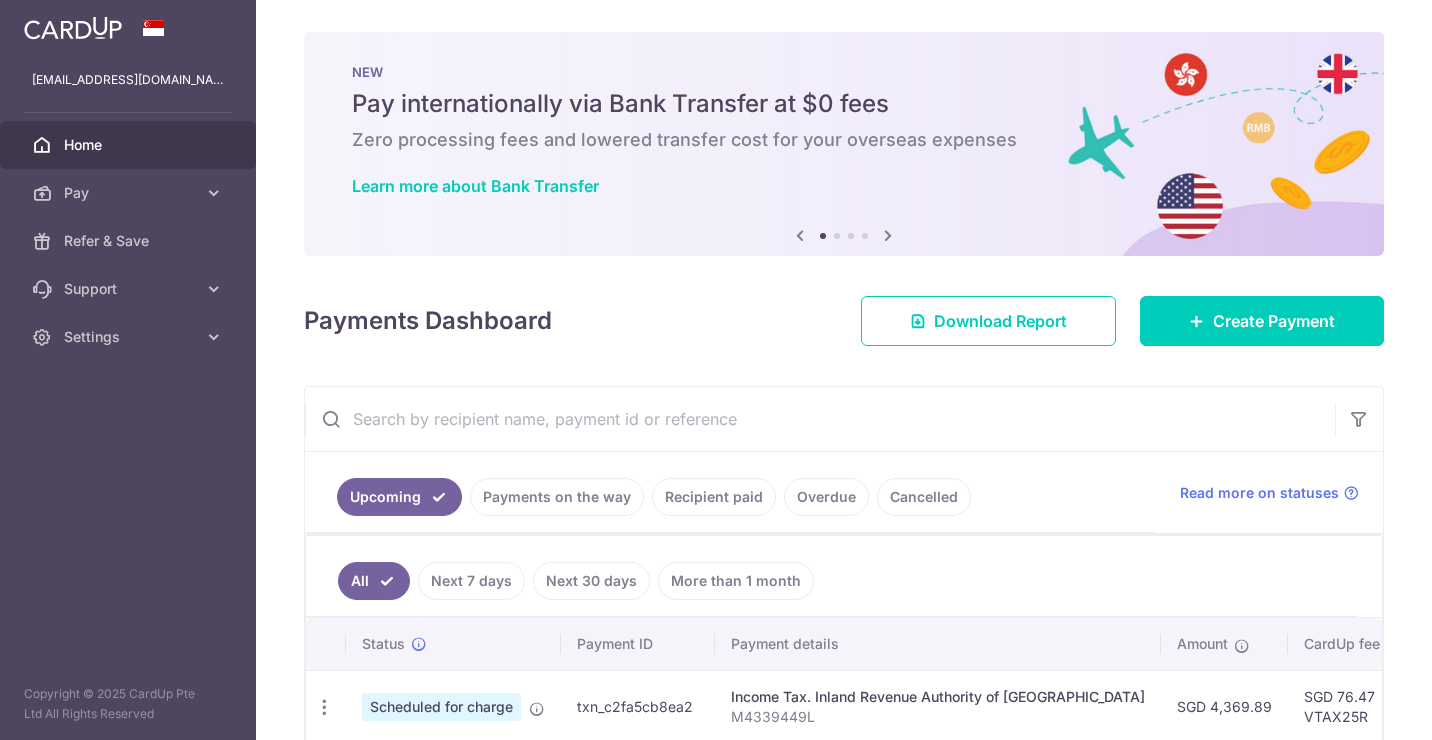 scroll, scrollTop: 0, scrollLeft: 0, axis: both 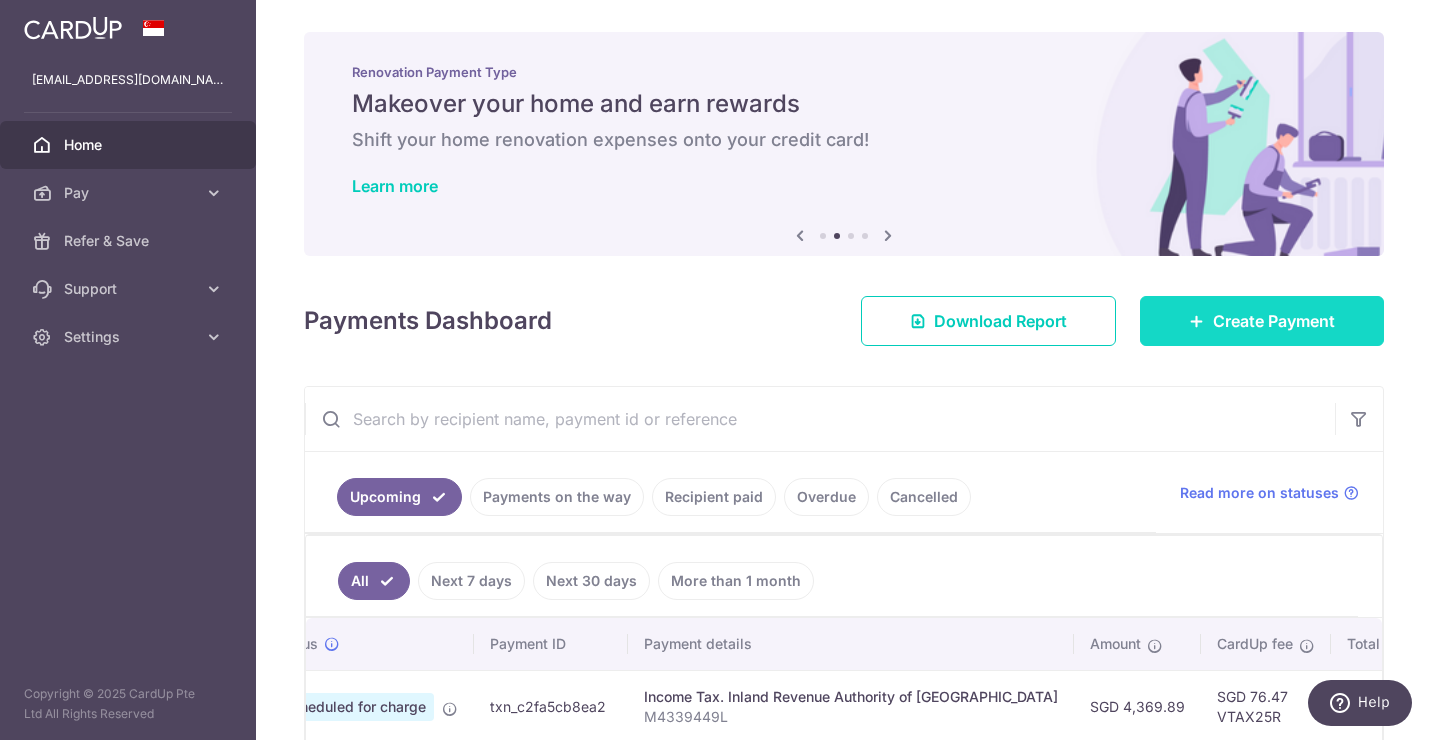 click on "Create Payment" at bounding box center (1274, 321) 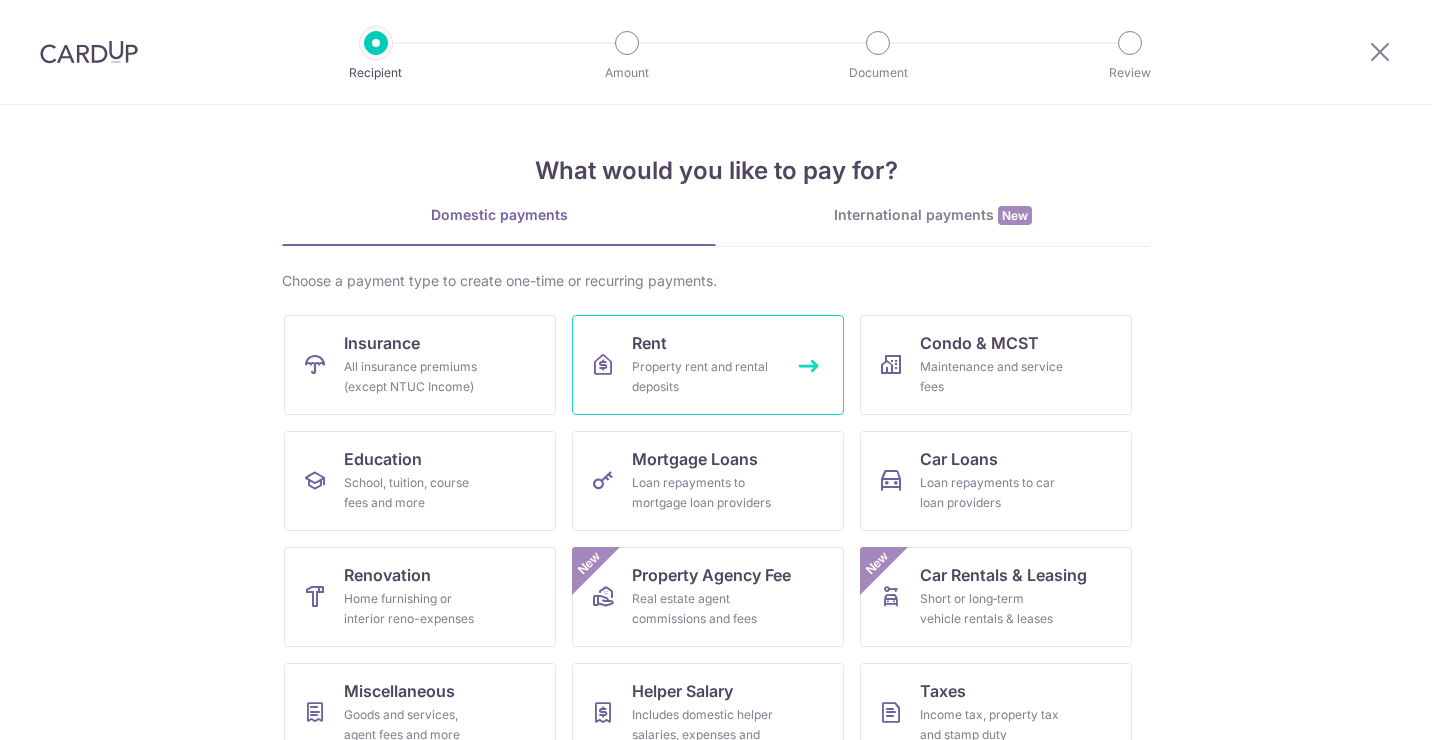 scroll, scrollTop: 0, scrollLeft: 0, axis: both 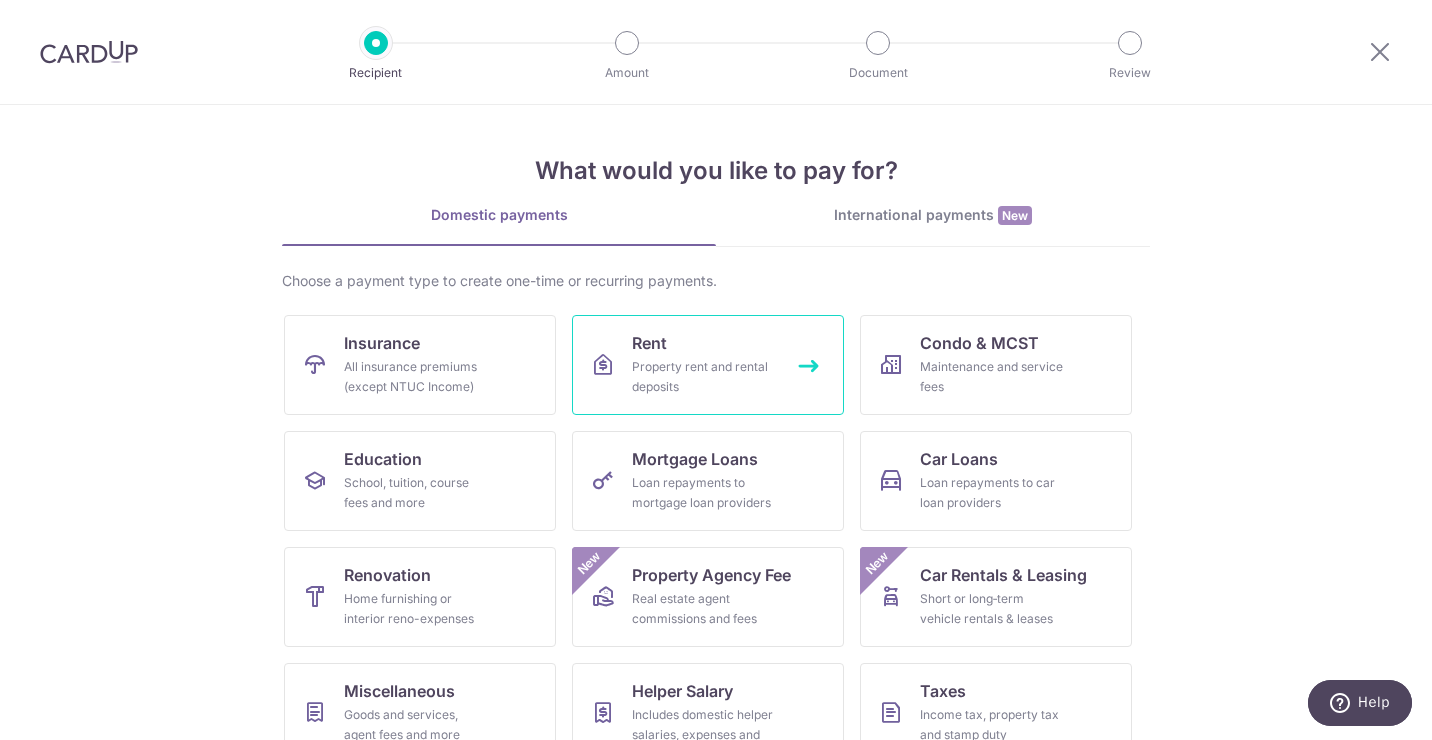 click on "Rent Property rent and rental deposits" at bounding box center [708, 365] 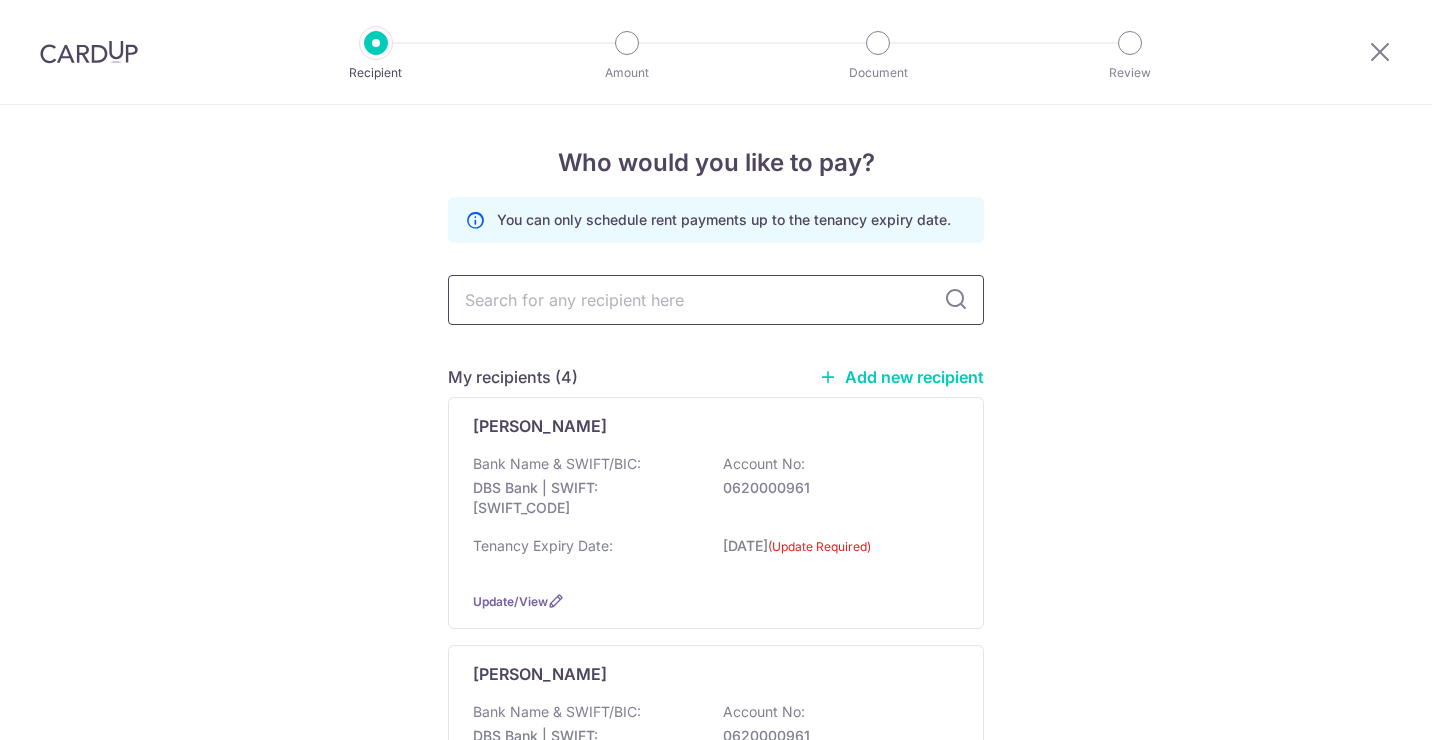 scroll, scrollTop: 0, scrollLeft: 0, axis: both 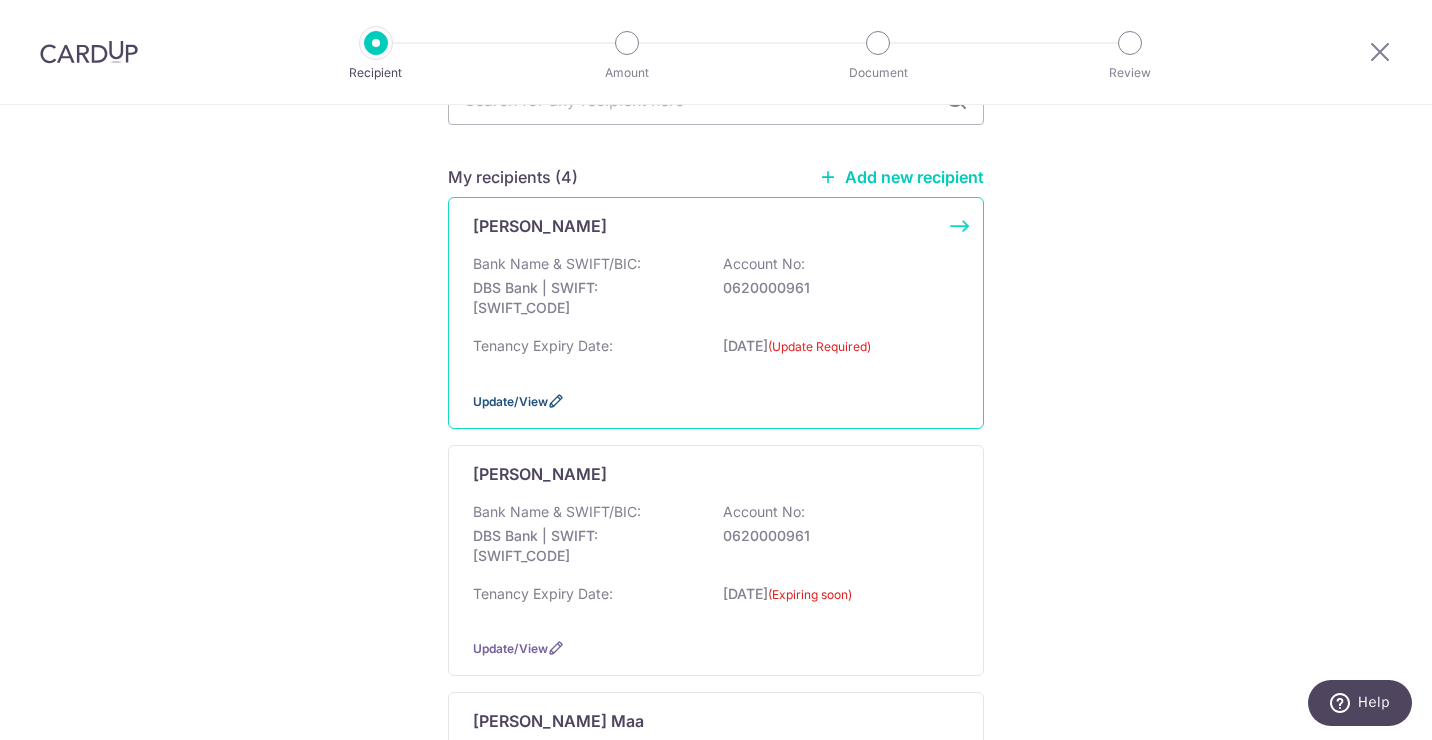 click on "Update/View" at bounding box center (510, 401) 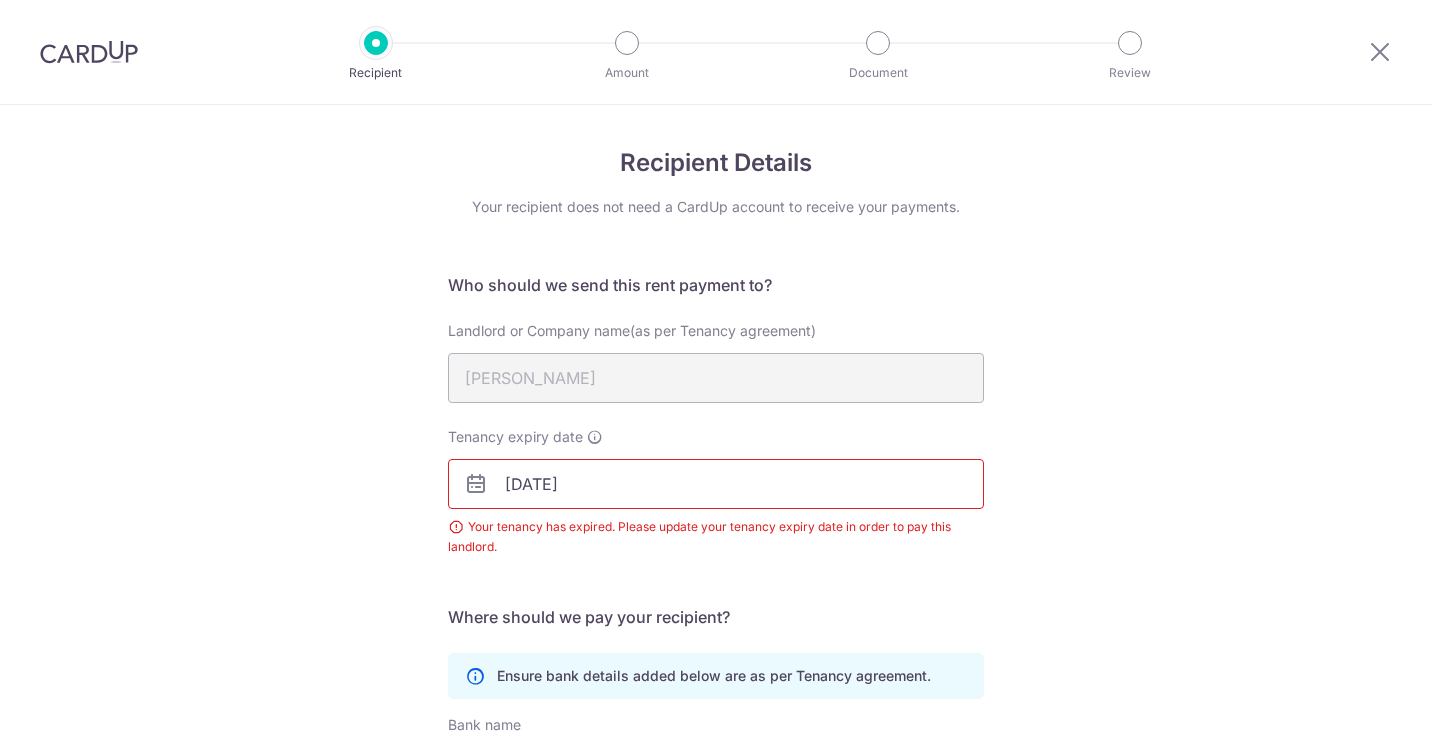 scroll, scrollTop: 0, scrollLeft: 0, axis: both 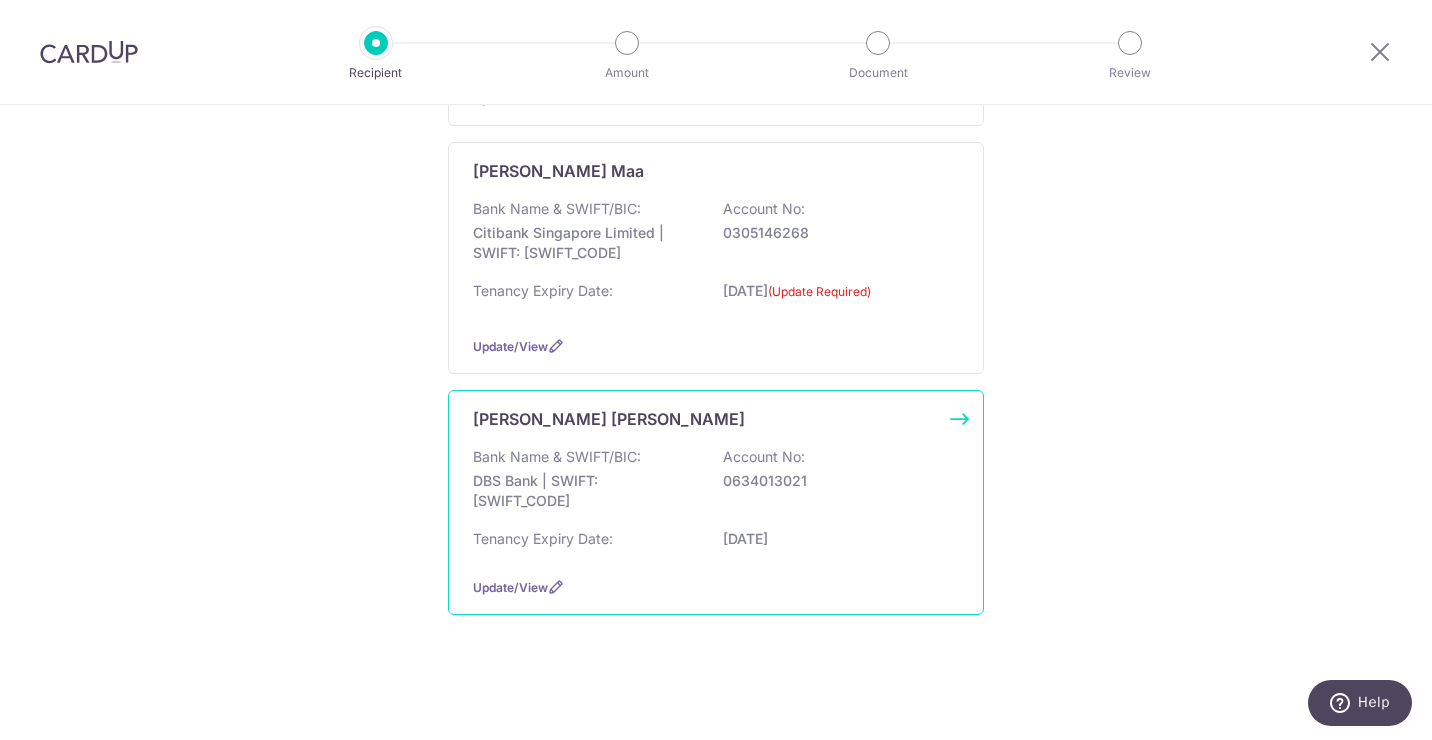 click on "Bank Name & SWIFT/BIC:
DBS Bank | SWIFT: DBSSSGSGXXX
Account No:
0634013021" at bounding box center (716, 484) 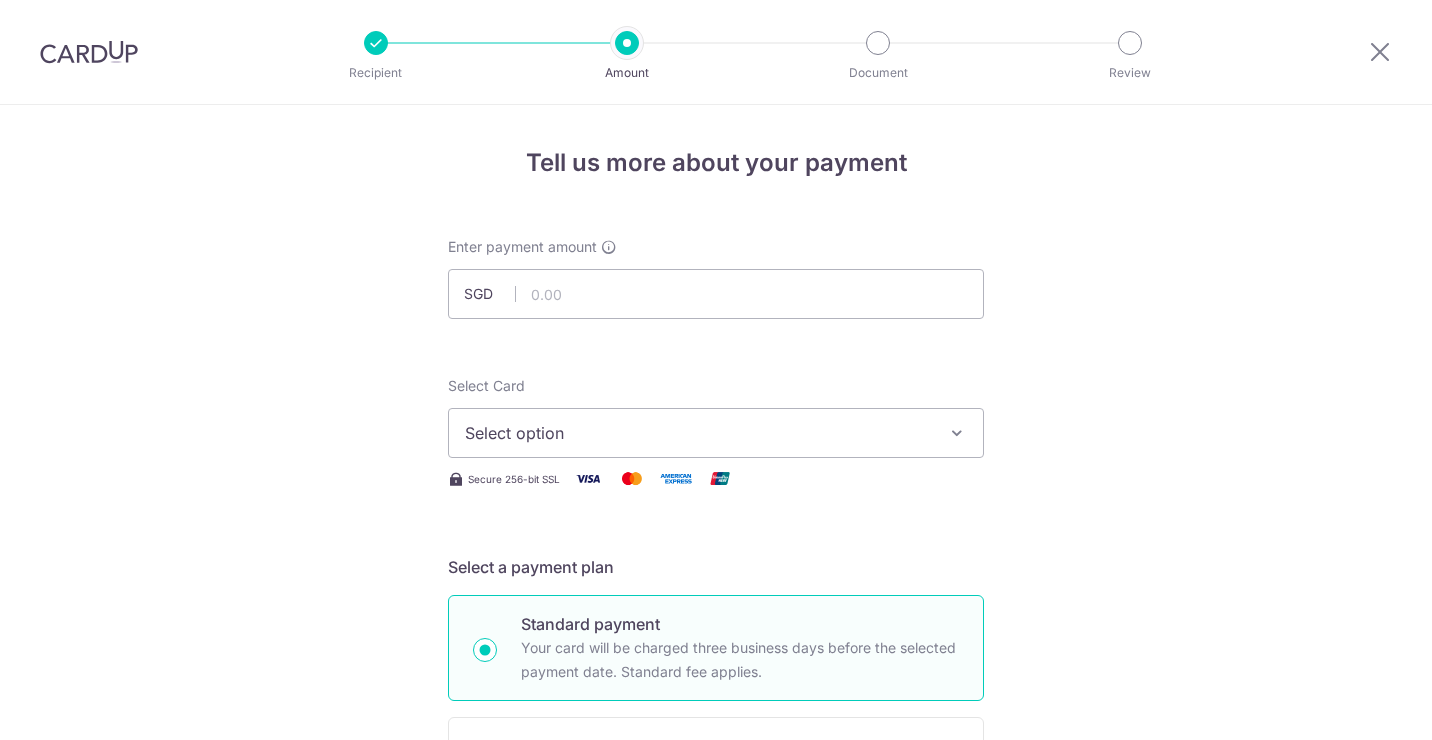 scroll, scrollTop: 0, scrollLeft: 0, axis: both 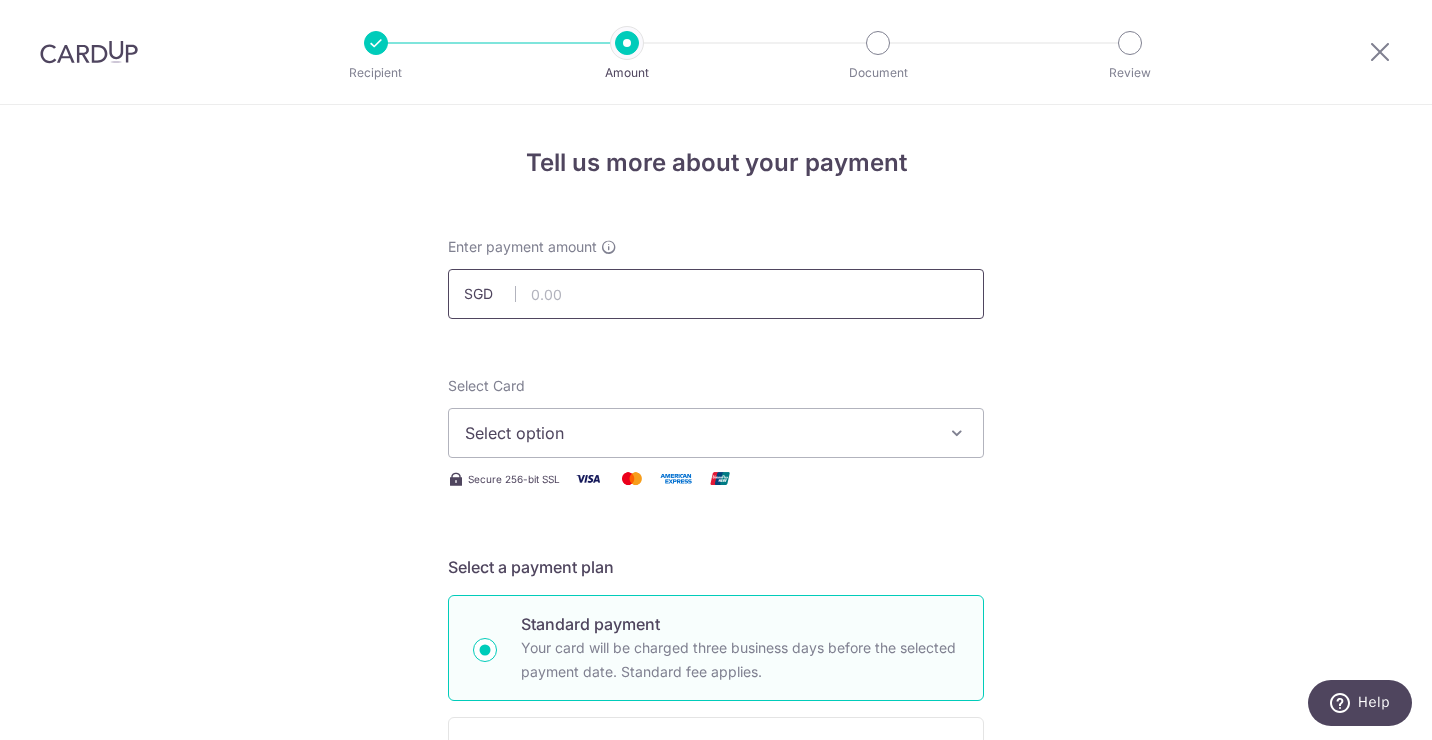 click at bounding box center (716, 294) 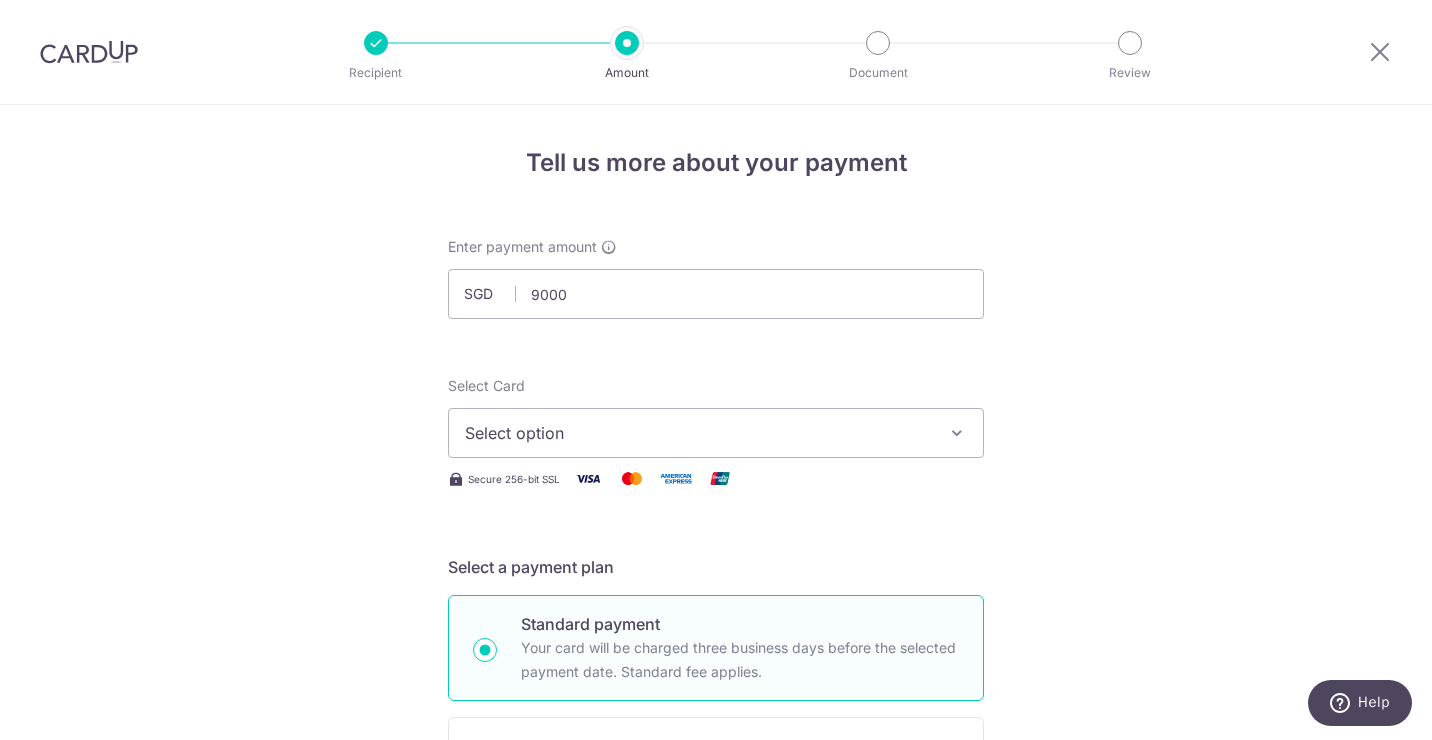 type on "9,000.00" 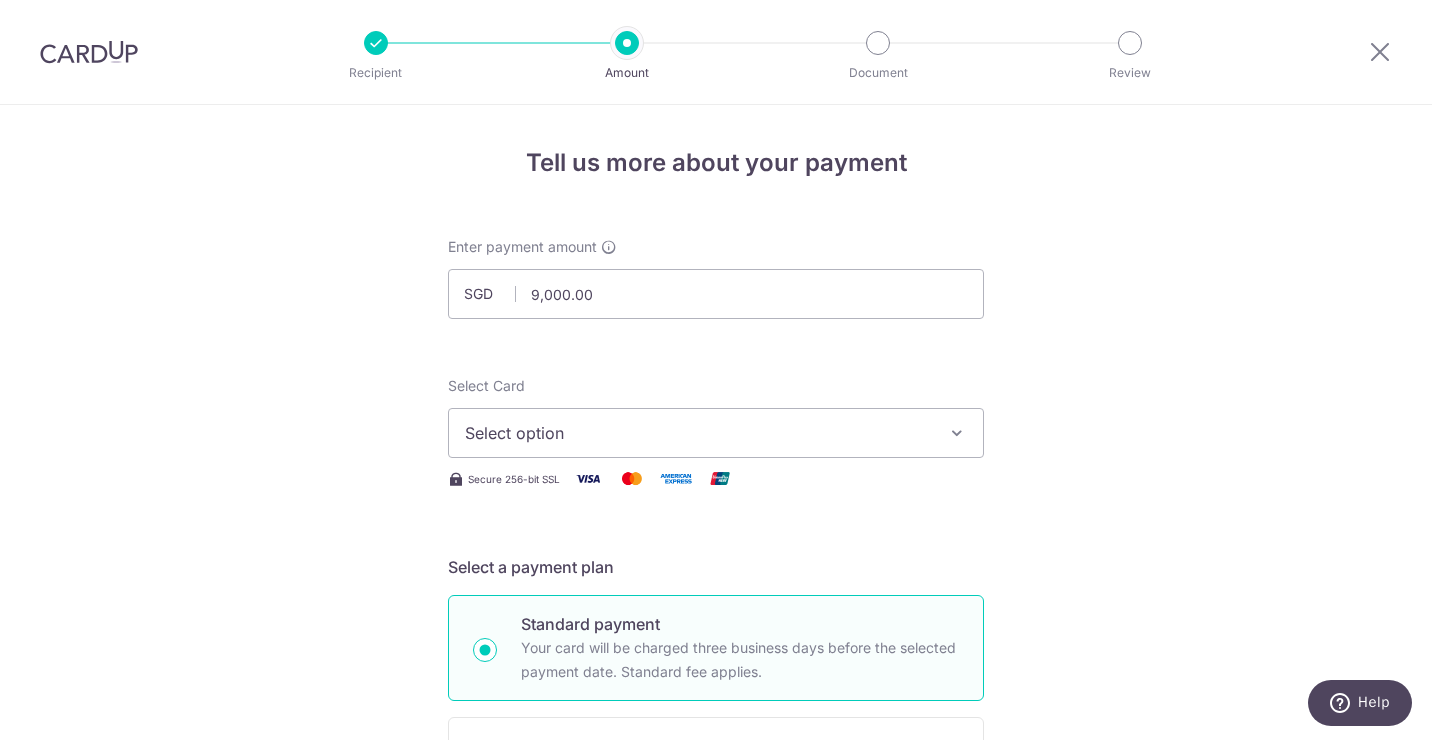 click on "Tell us more about your payment
Enter payment amount
SGD
9,000.00
9000.00
Select Card
Select option
Add credit card
Your Cards
**** 7140
**** 5437
**** 1154
**** 5137
Secure 256-bit SSL
Text
New card details" at bounding box center (716, 1009) 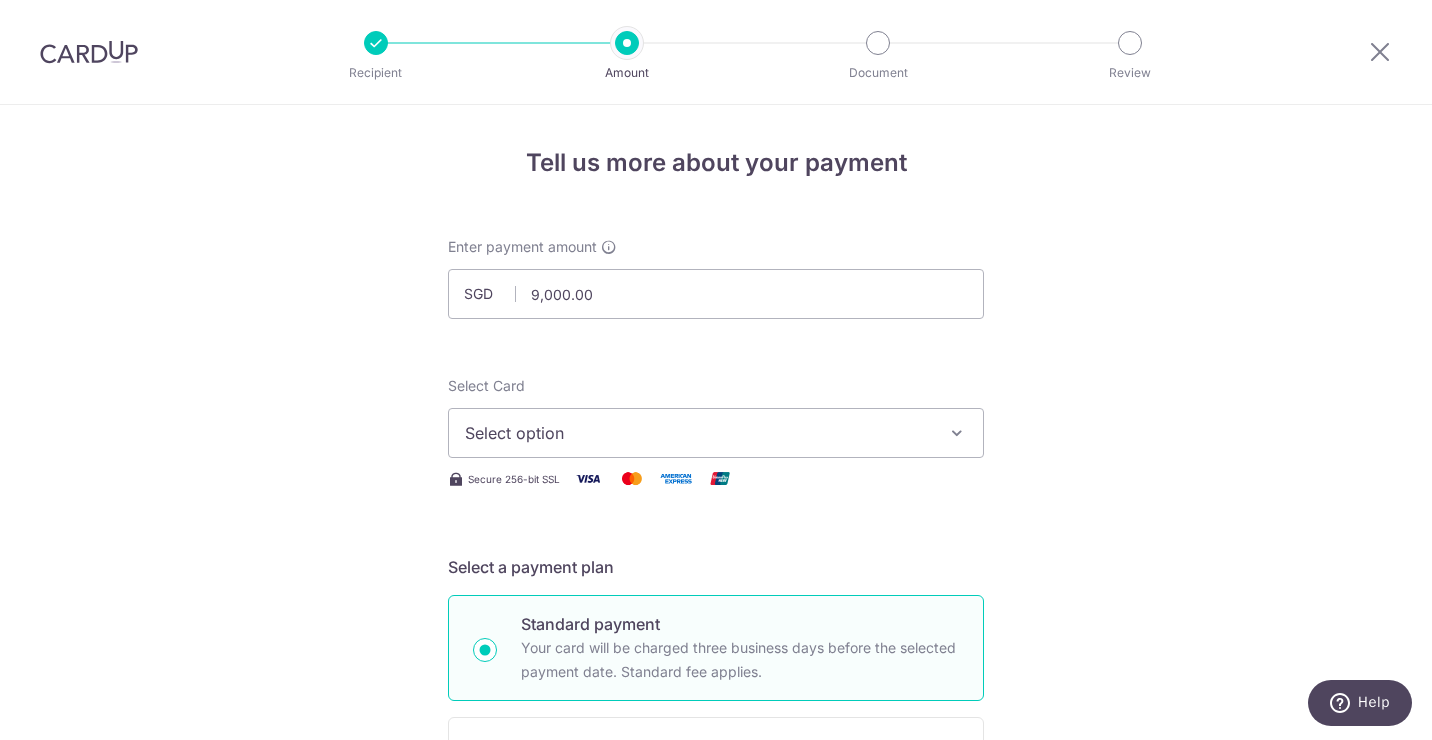 click on "Select option" at bounding box center (698, 433) 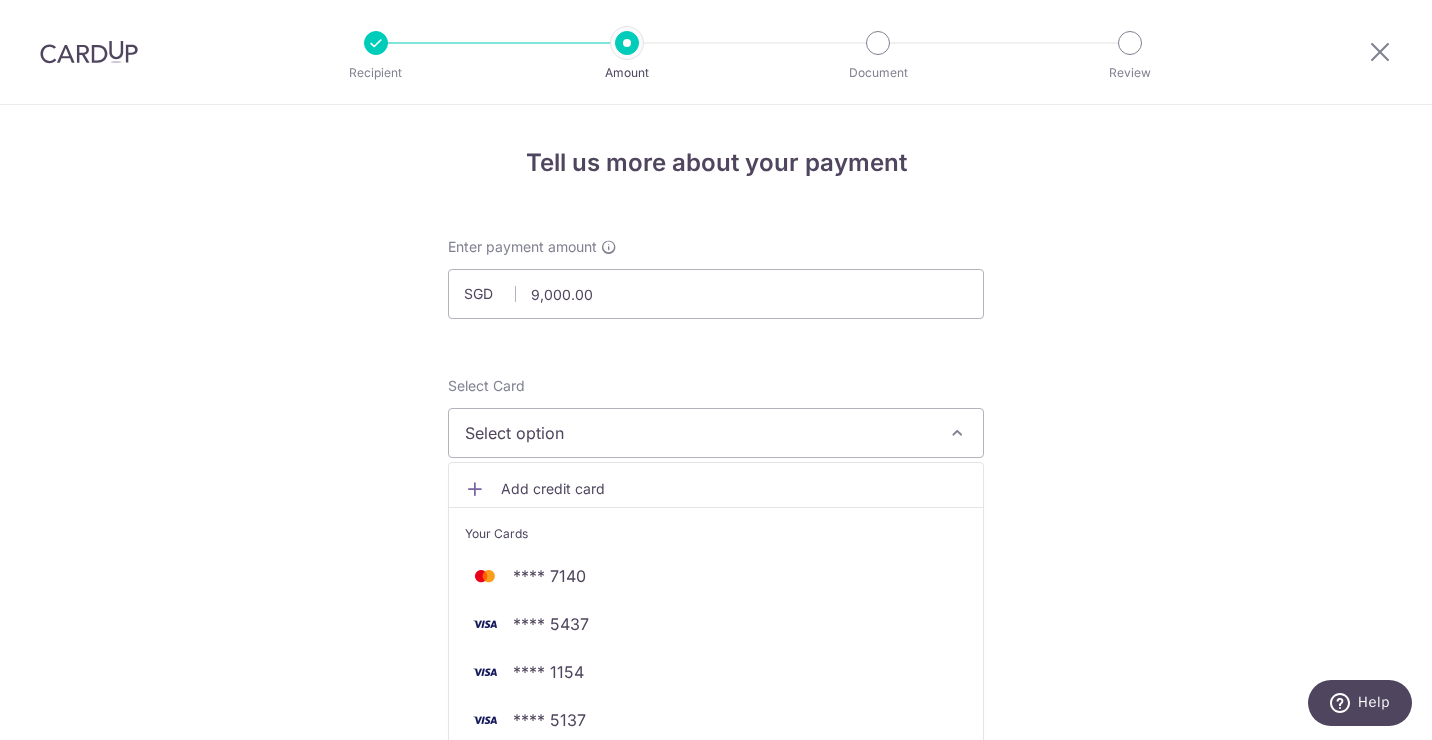 scroll, scrollTop: 100, scrollLeft: 0, axis: vertical 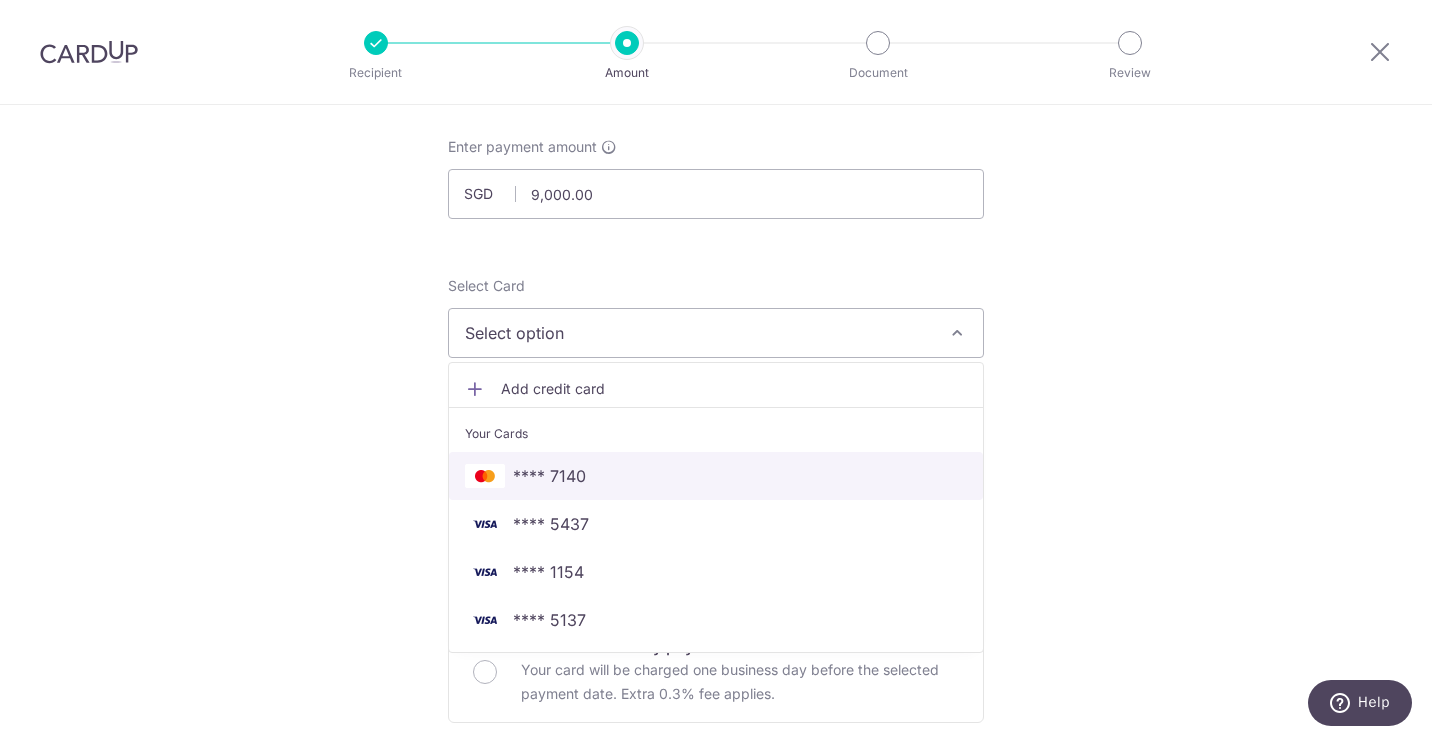click on "**** 7140" at bounding box center [549, 476] 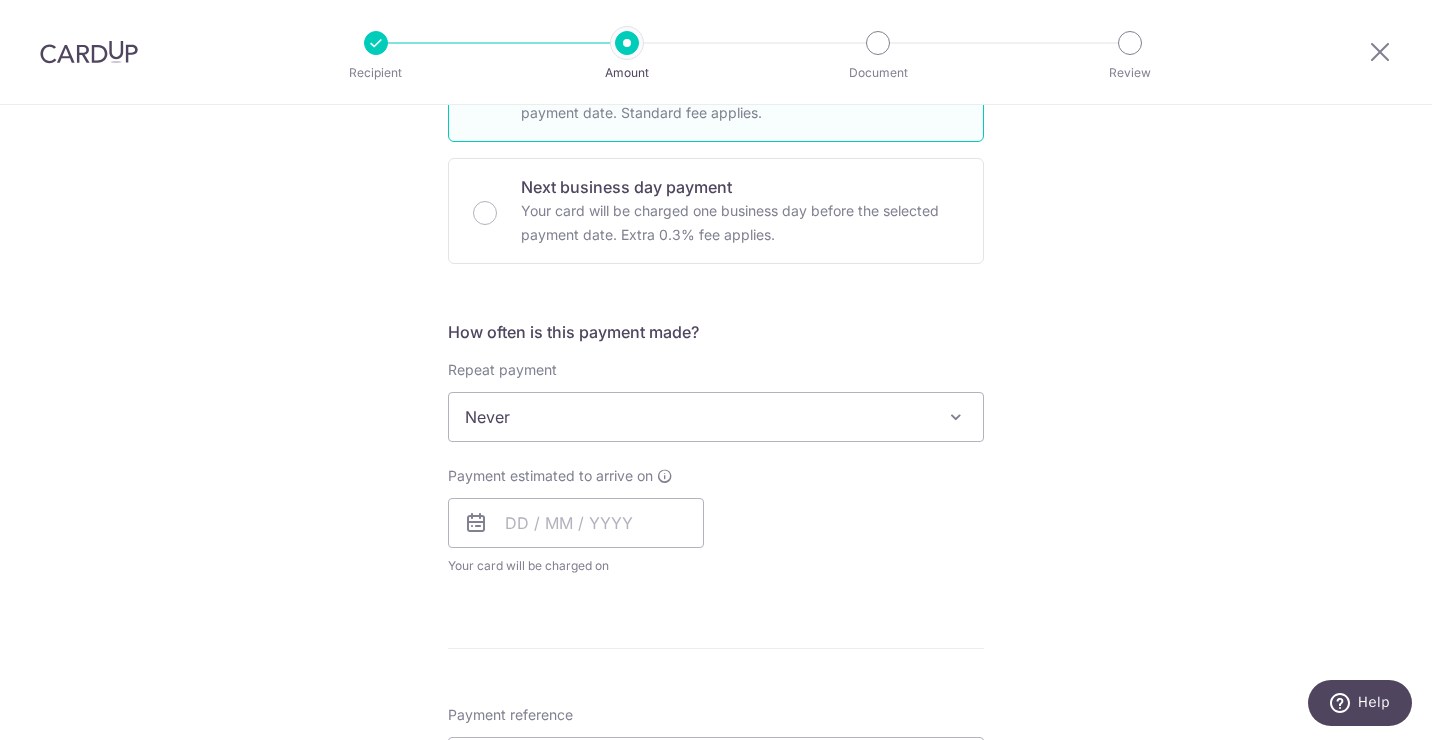 scroll, scrollTop: 600, scrollLeft: 0, axis: vertical 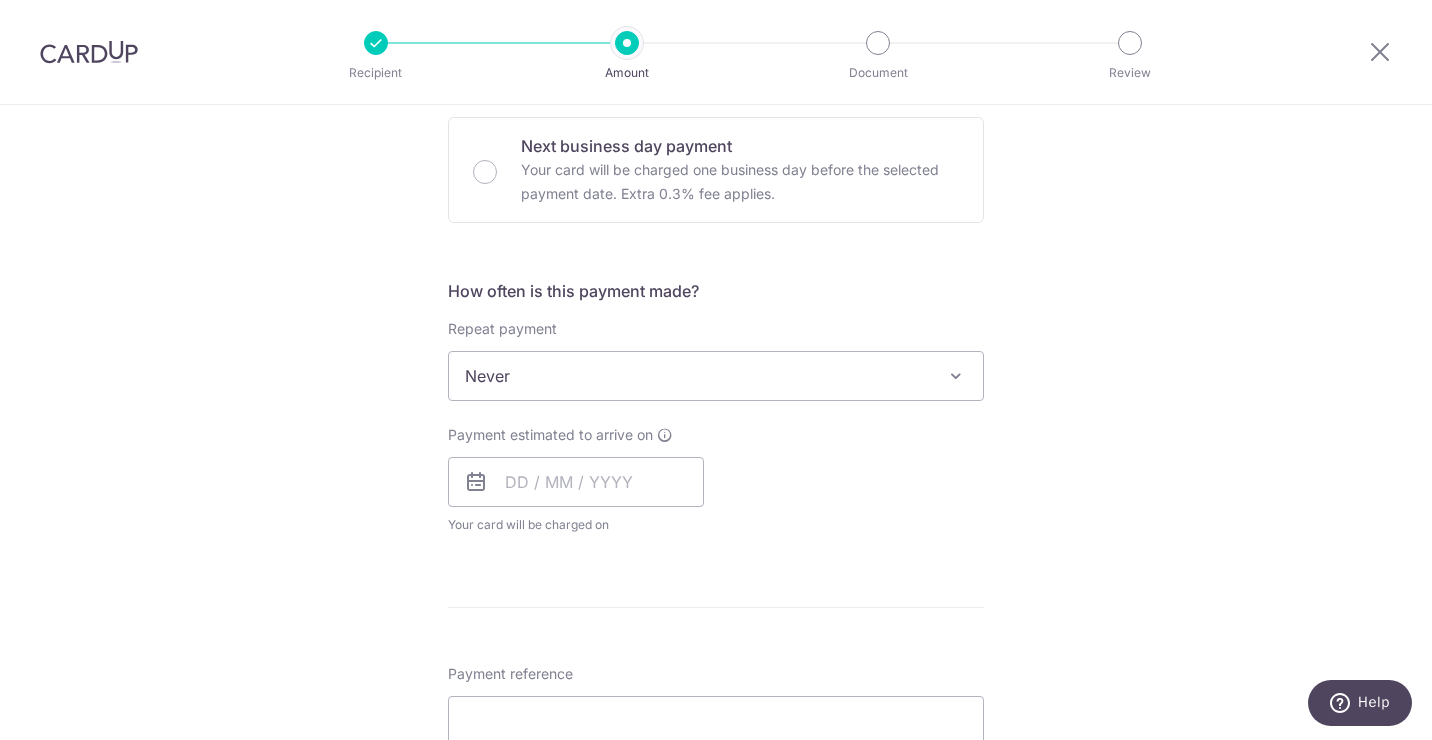 click on "Never" at bounding box center (716, 376) 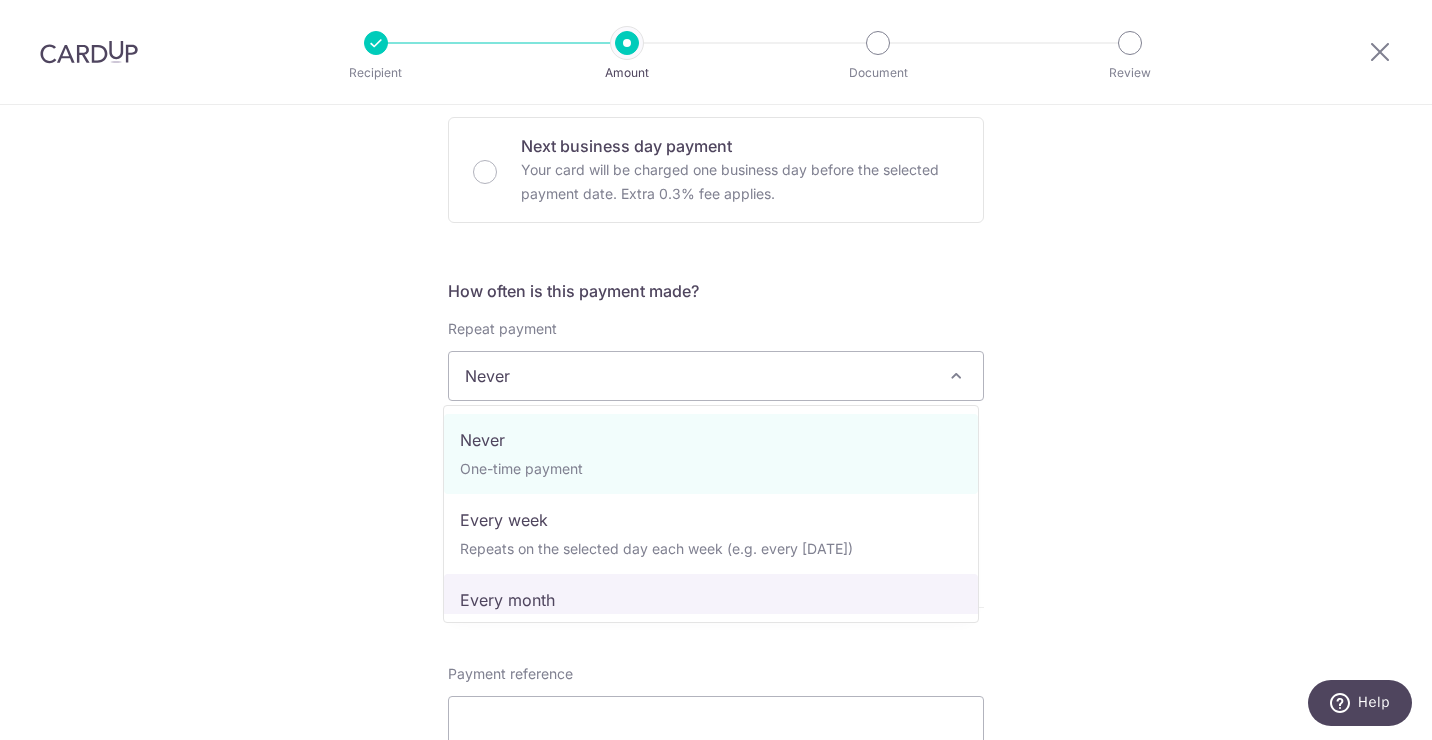 select on "3" 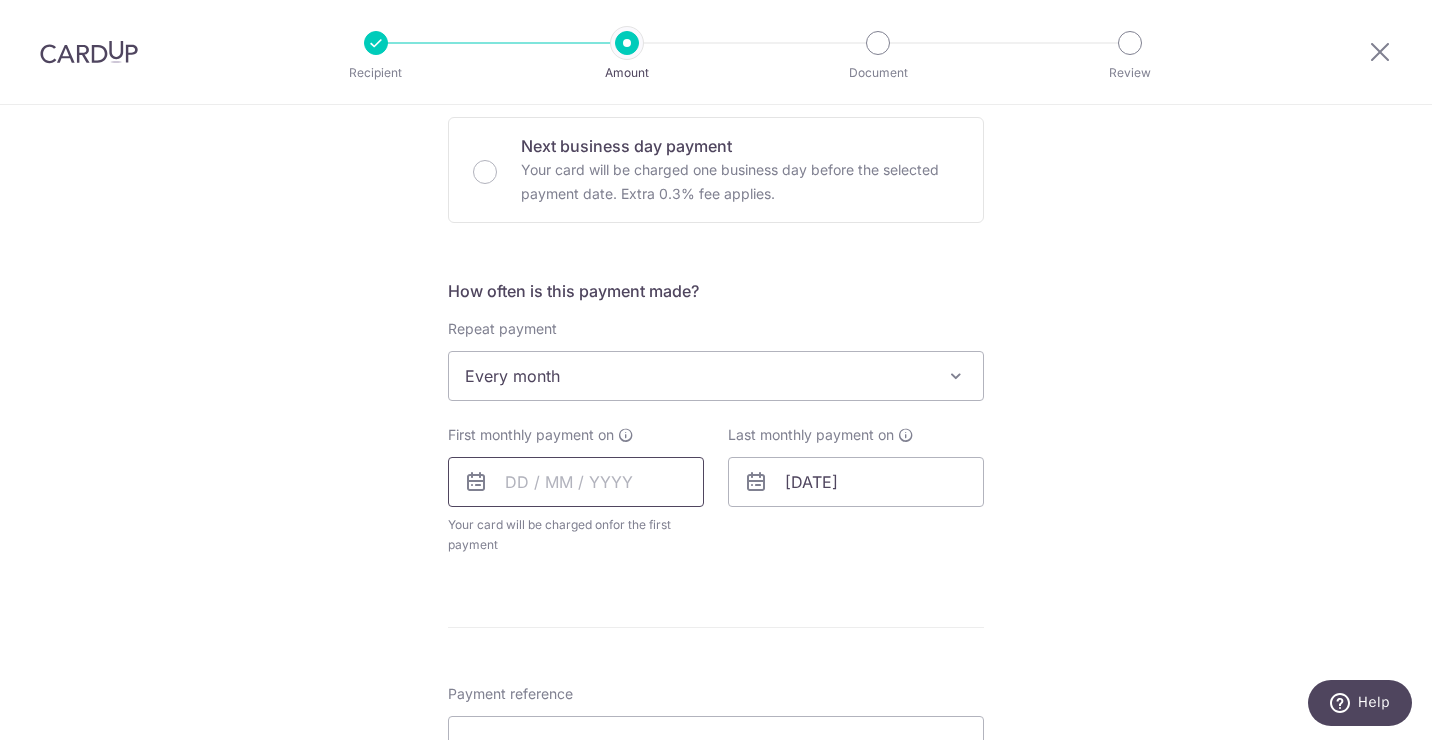 click at bounding box center [576, 482] 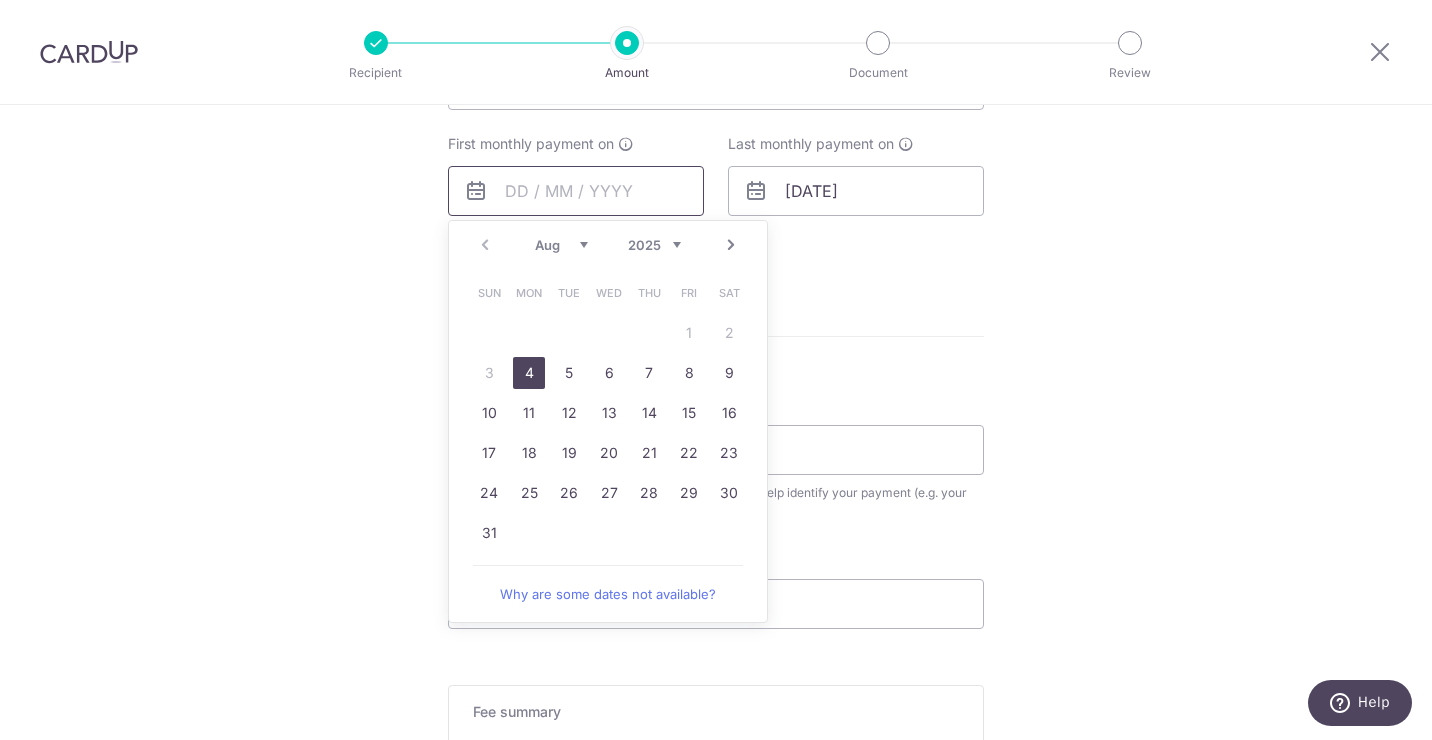 scroll, scrollTop: 900, scrollLeft: 0, axis: vertical 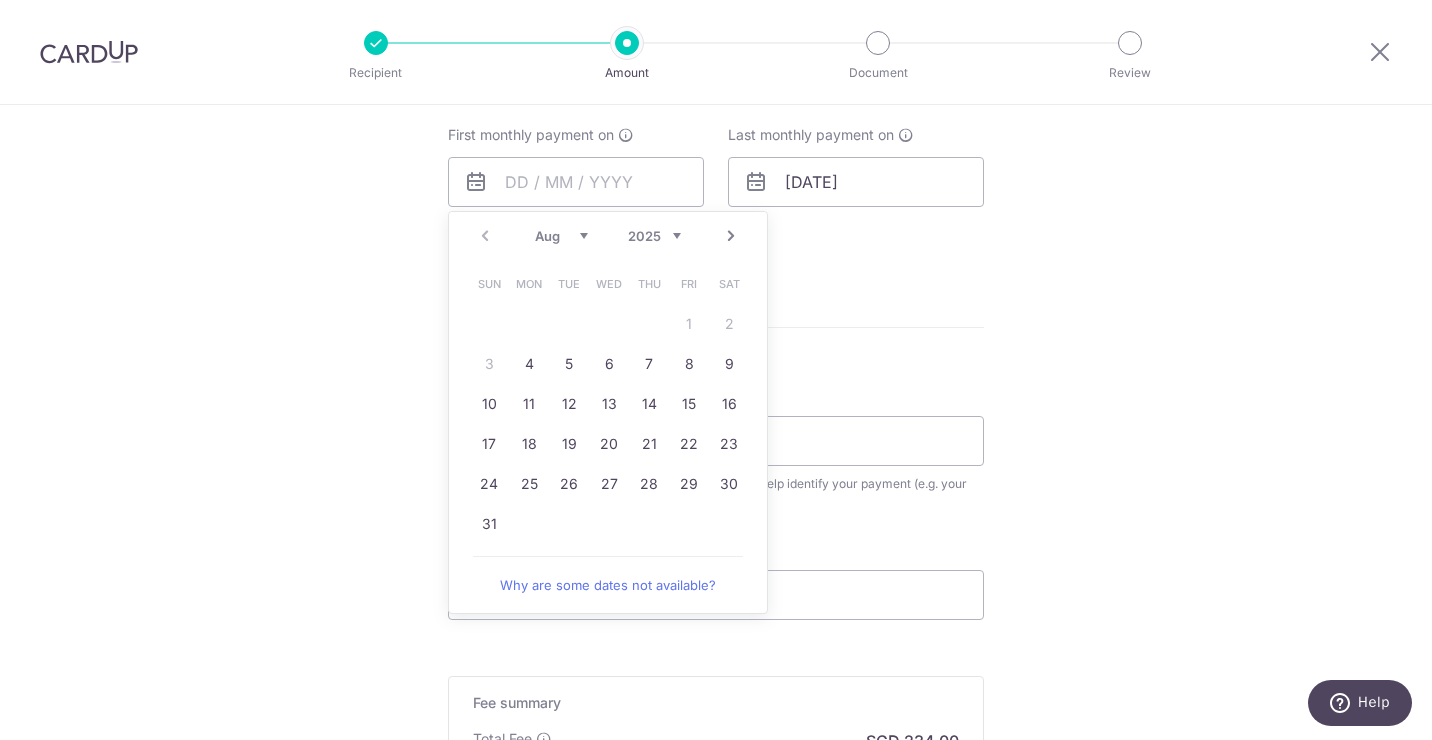 click on "Sun Mon Tue Wed Thu Fri Sat           1 2 3 4 5 6 7 8 9 10 11 12 13 14 15 16 17 18 19 20 21 22 23 24 25 26 27 28 29 30 31" at bounding box center (609, 404) 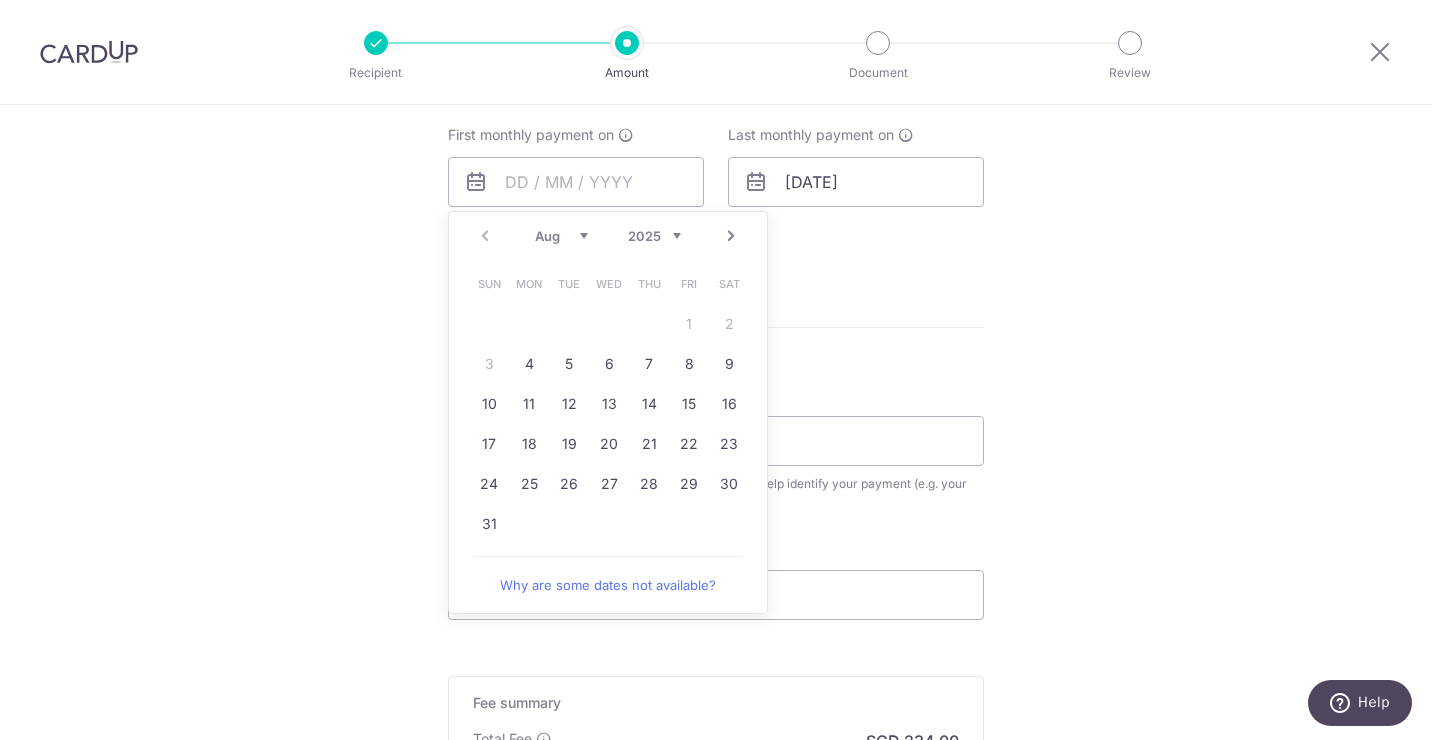 click on "Prev Next Aug Sep Oct Nov Dec 2025 2026 2027 2028 2029 2030 2031 2032 2033 2034 2035" at bounding box center (608, 236) 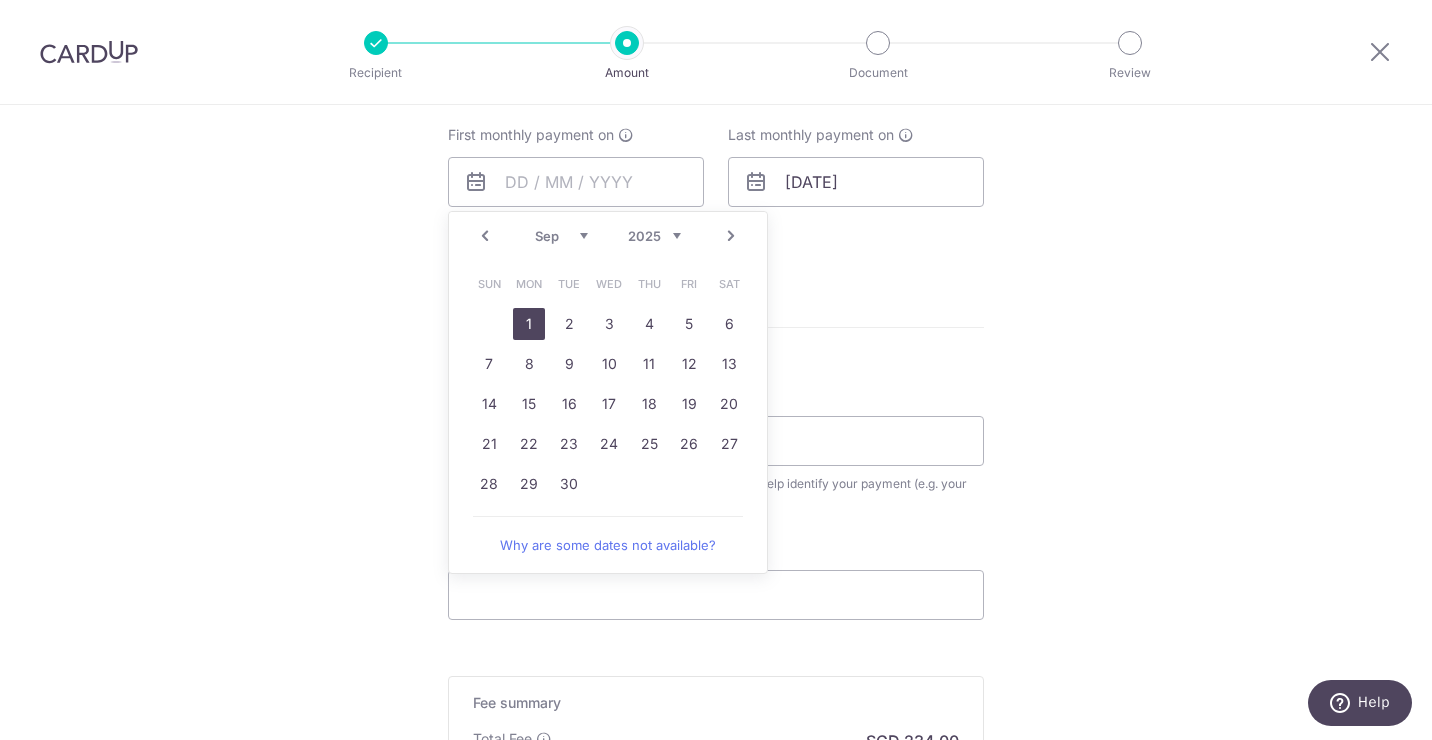 click on "1" at bounding box center (529, 324) 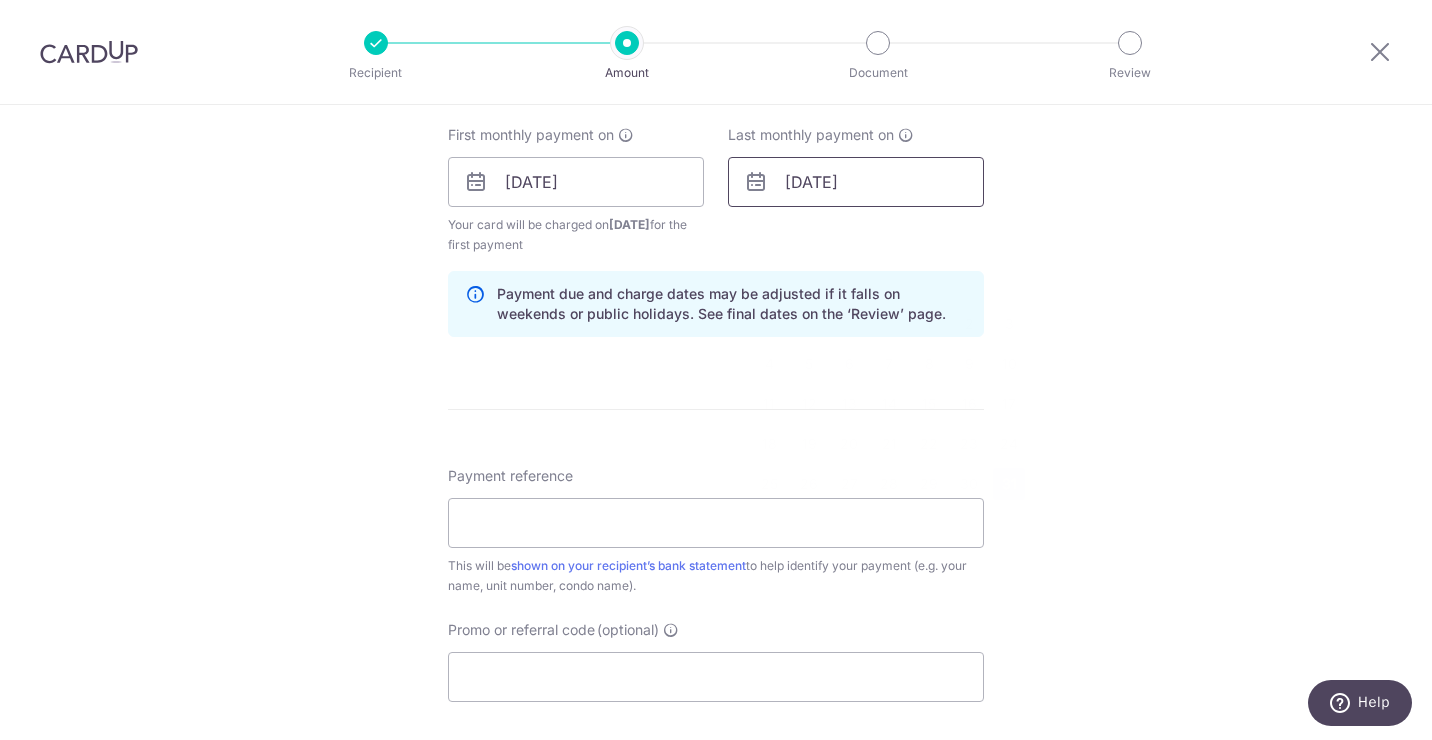 click on "31/07/2027" at bounding box center [856, 182] 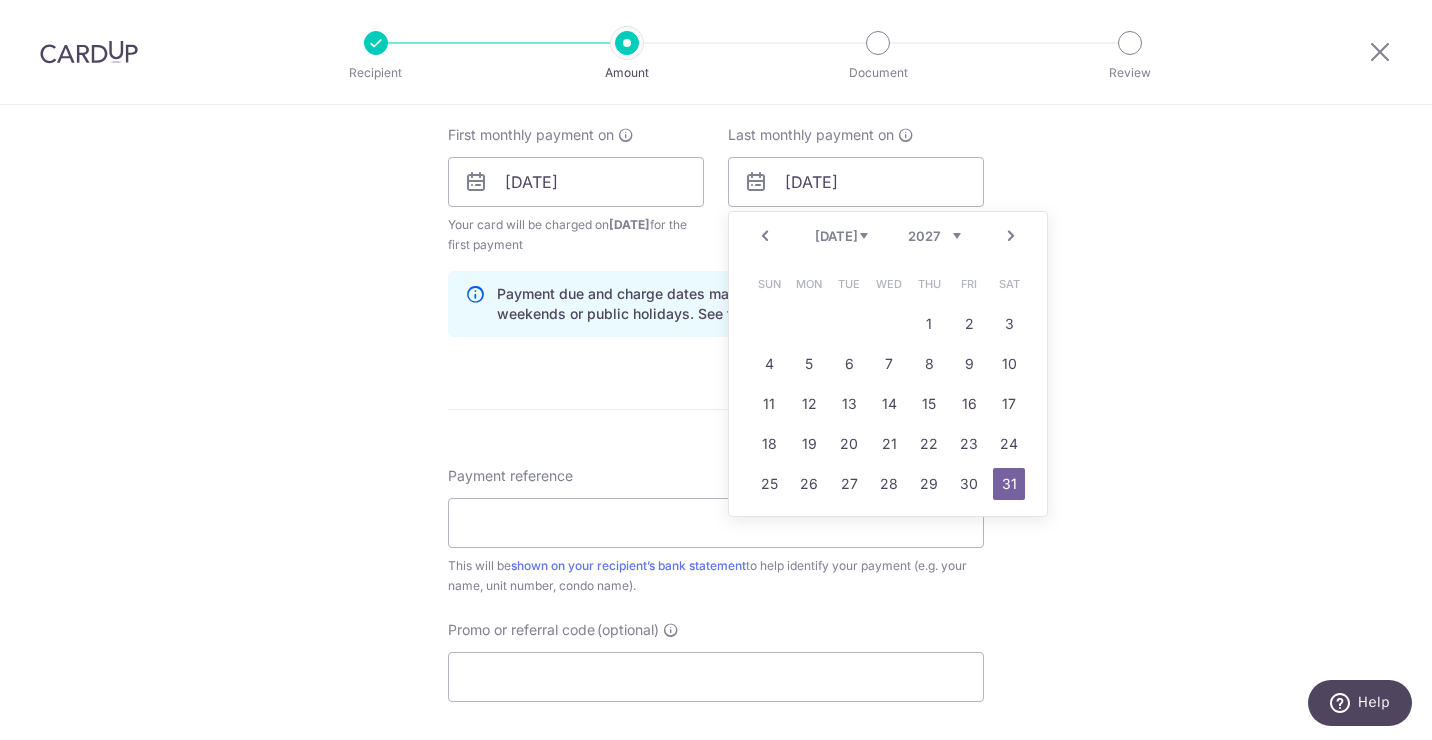 click on "2025 2026 2027 2028 2029 2030 2031 2032 2033 2034 2035" at bounding box center (934, 236) 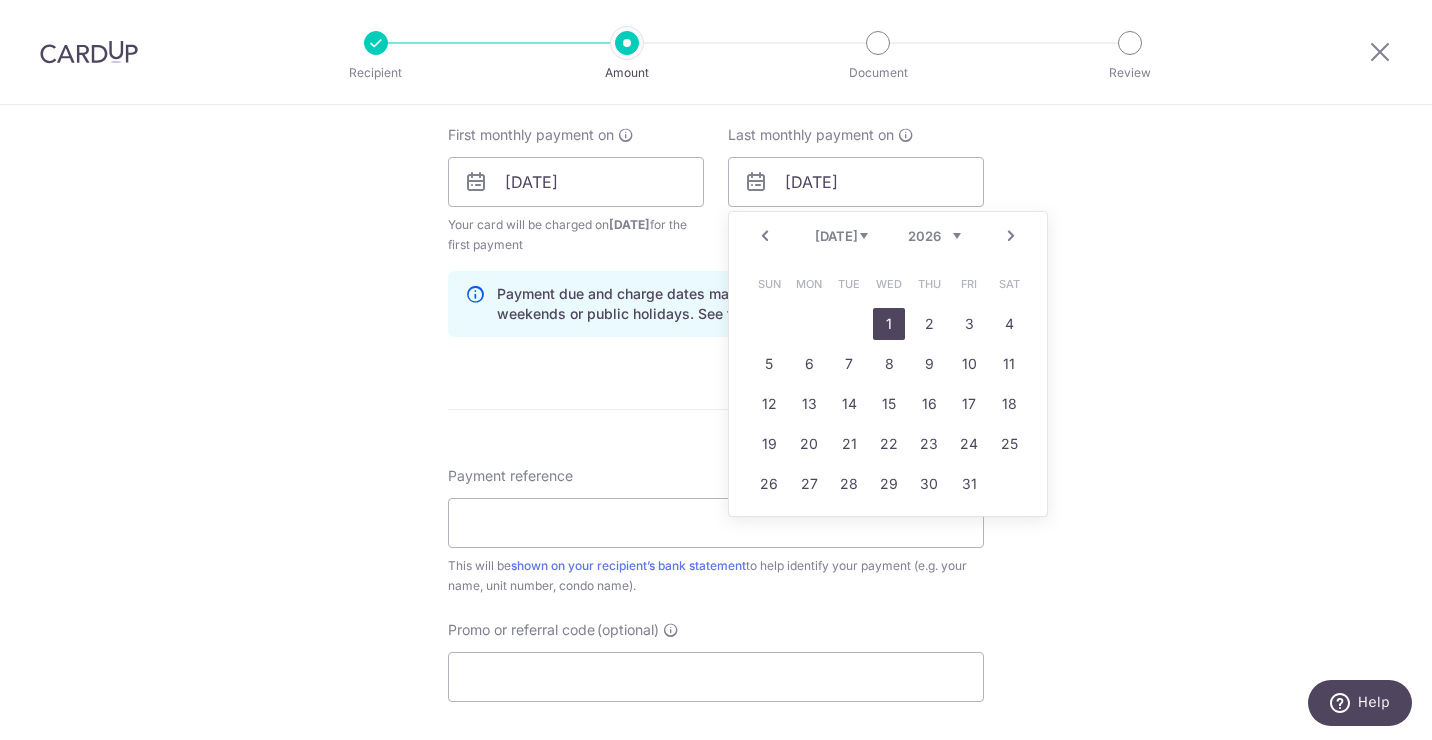 click on "1" at bounding box center [889, 324] 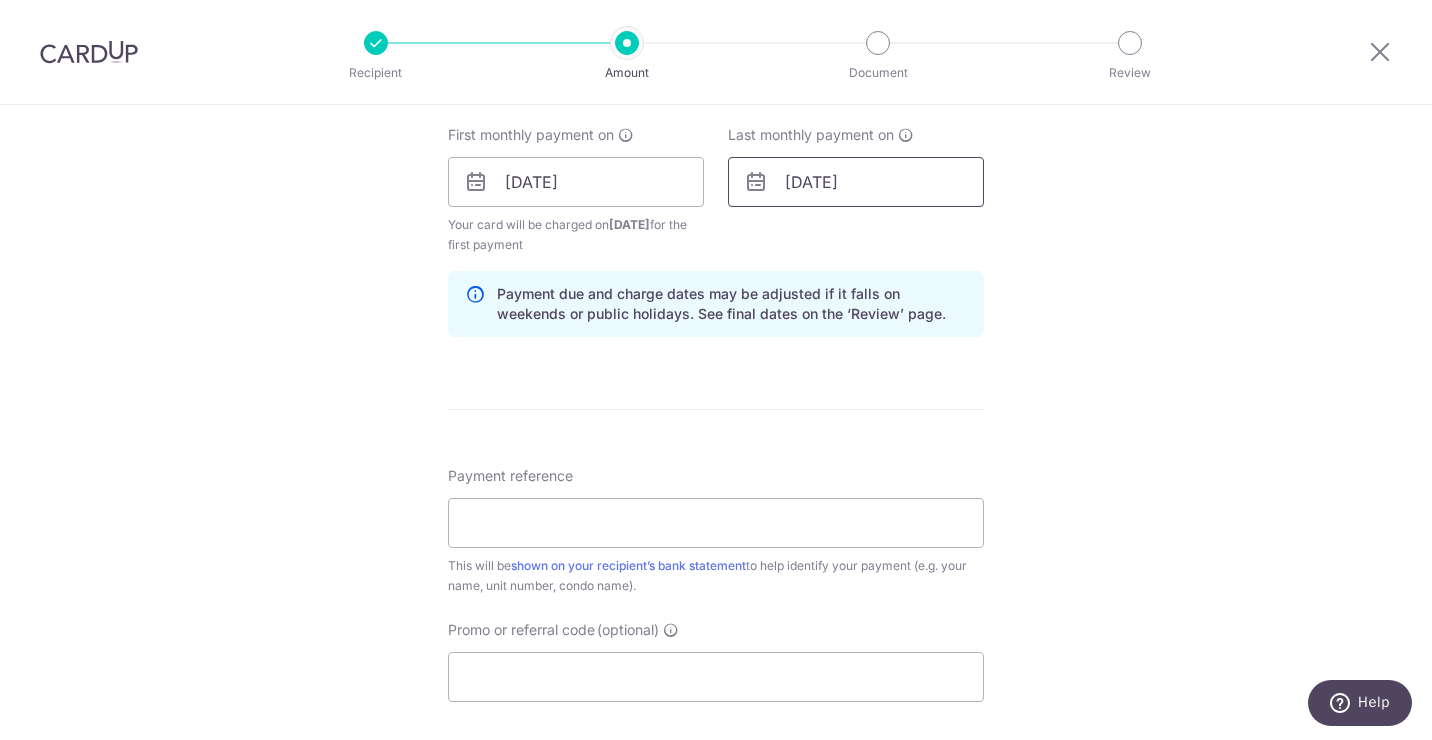 click on "[DATE]" at bounding box center (856, 182) 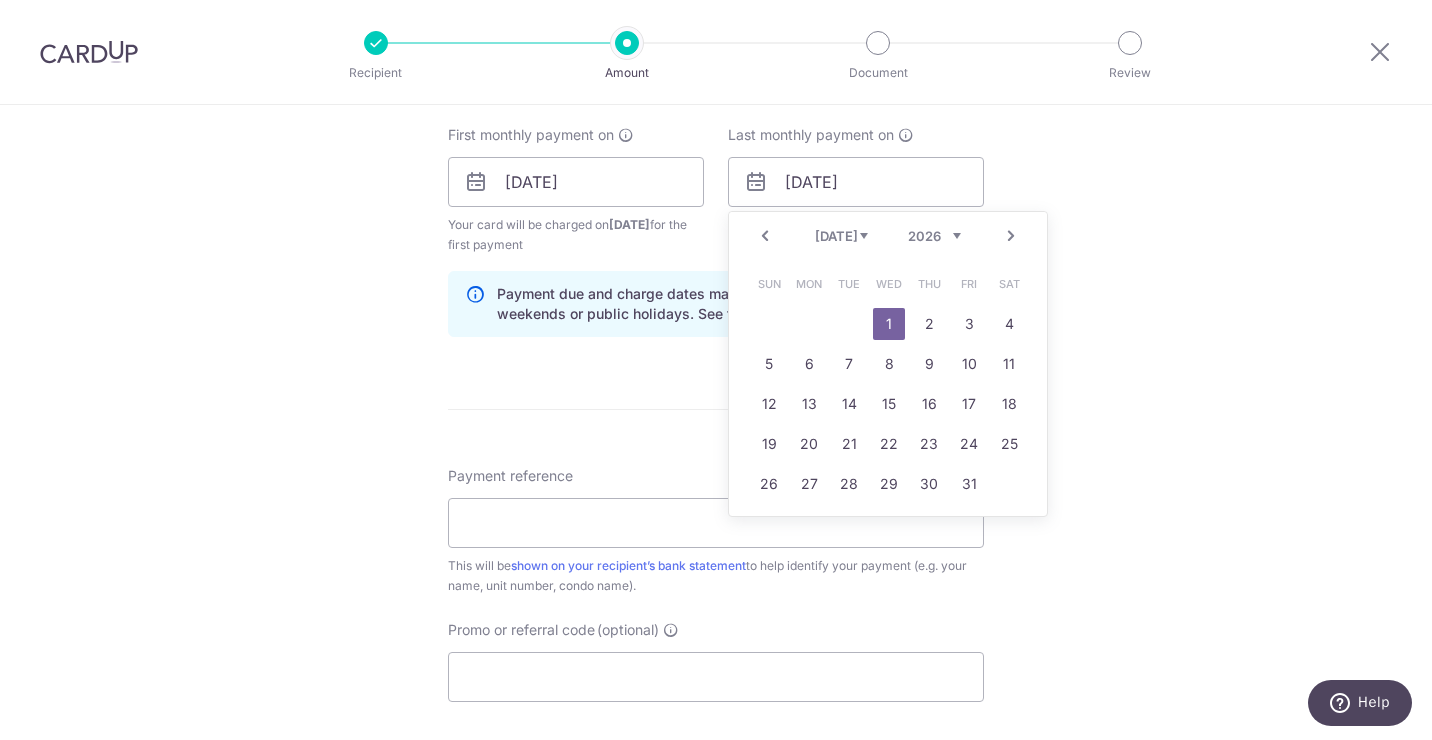 click on "1" at bounding box center [889, 324] 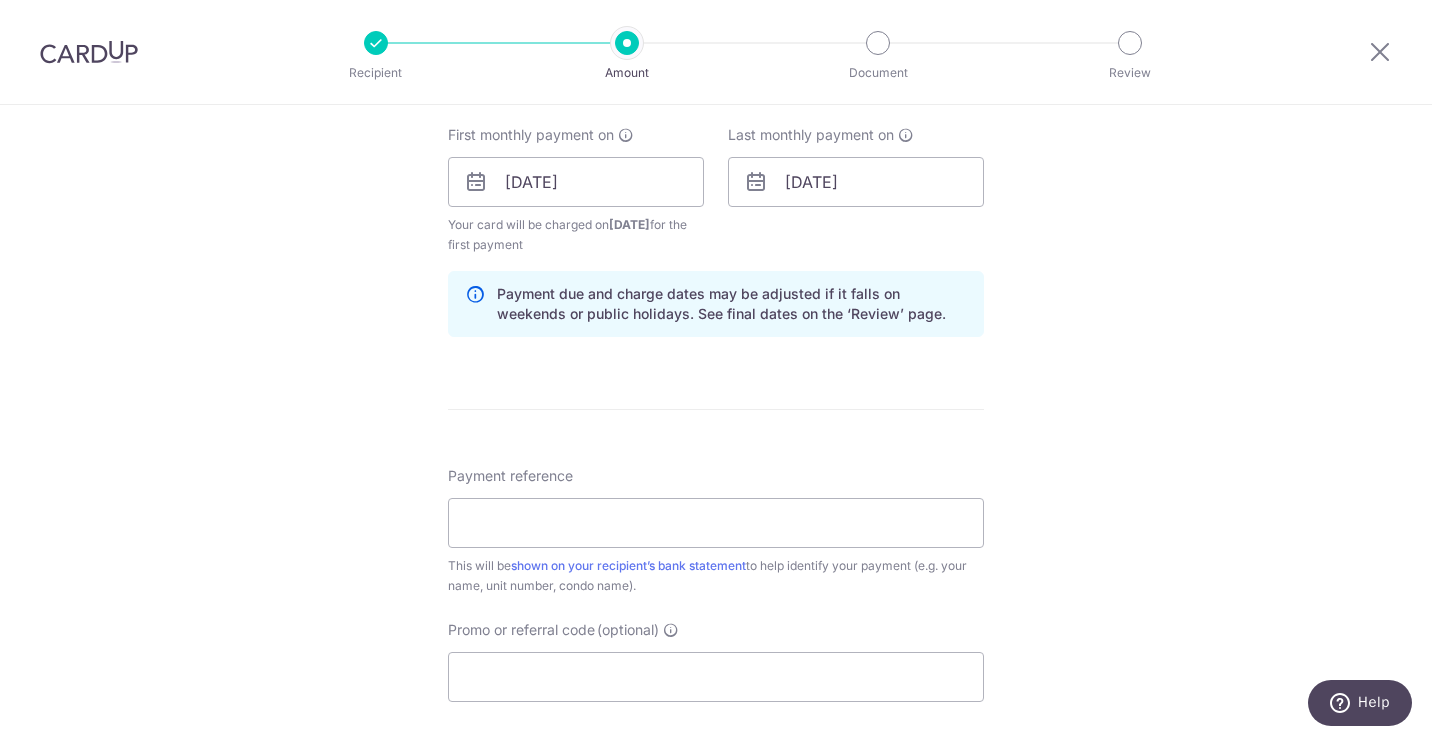 scroll, scrollTop: 1200, scrollLeft: 0, axis: vertical 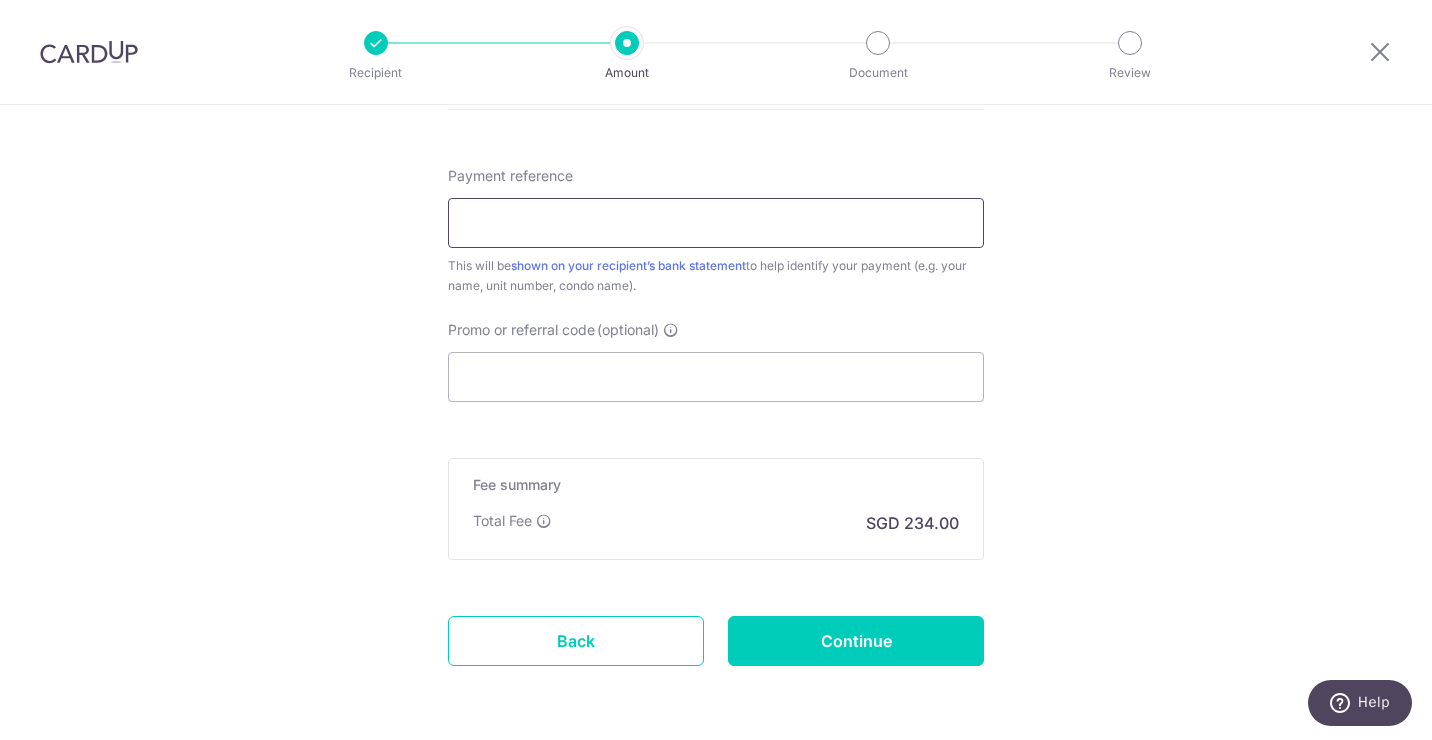 click on "Payment reference" at bounding box center (716, 223) 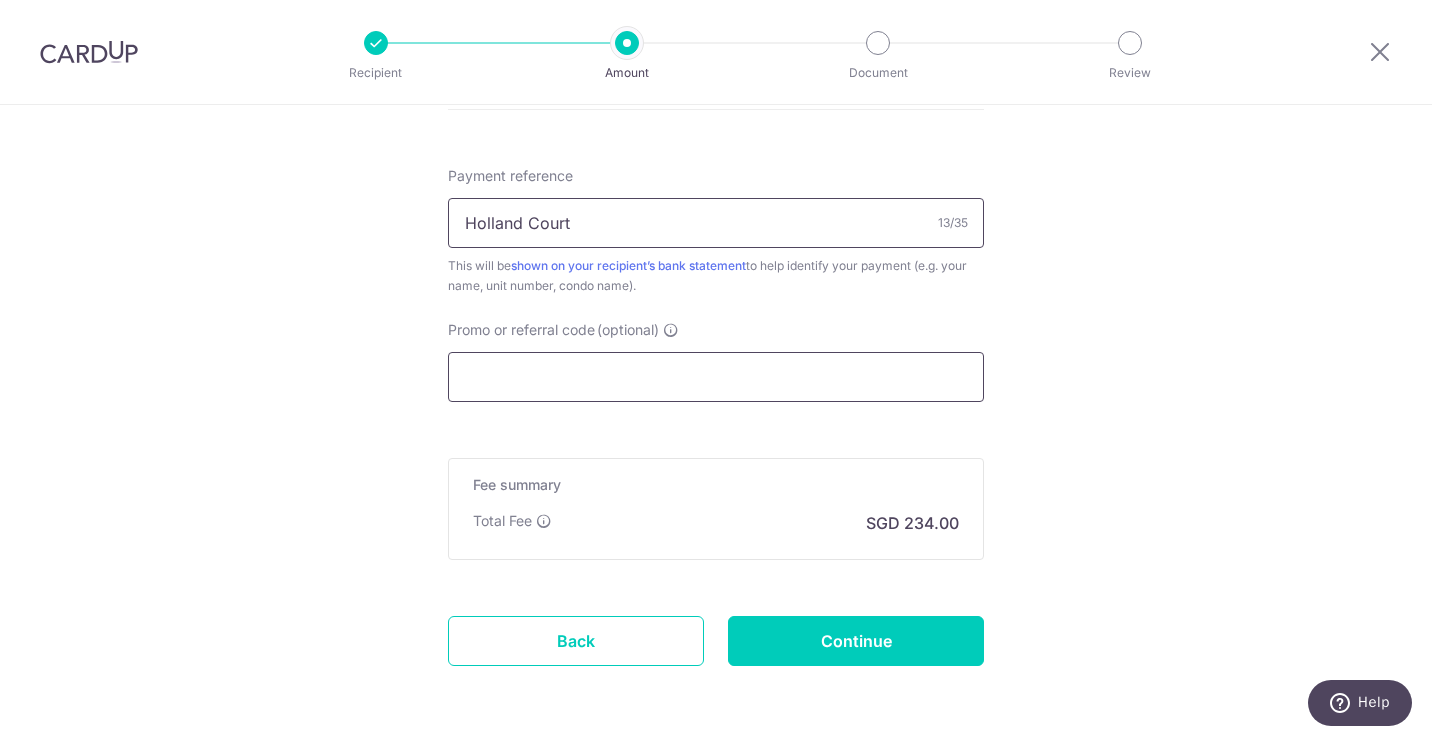 type on "Holland Court" 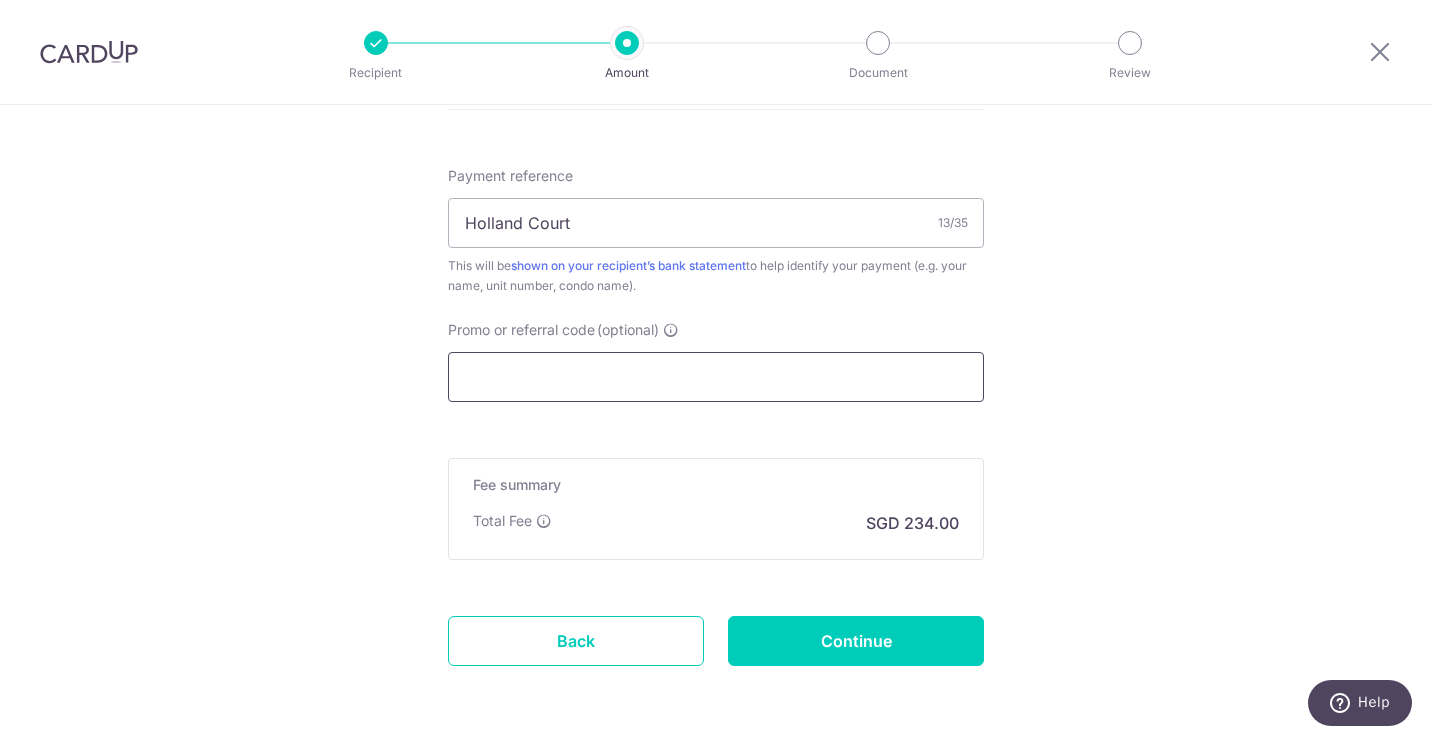 click on "Promo or referral code
(optional)" at bounding box center (716, 377) 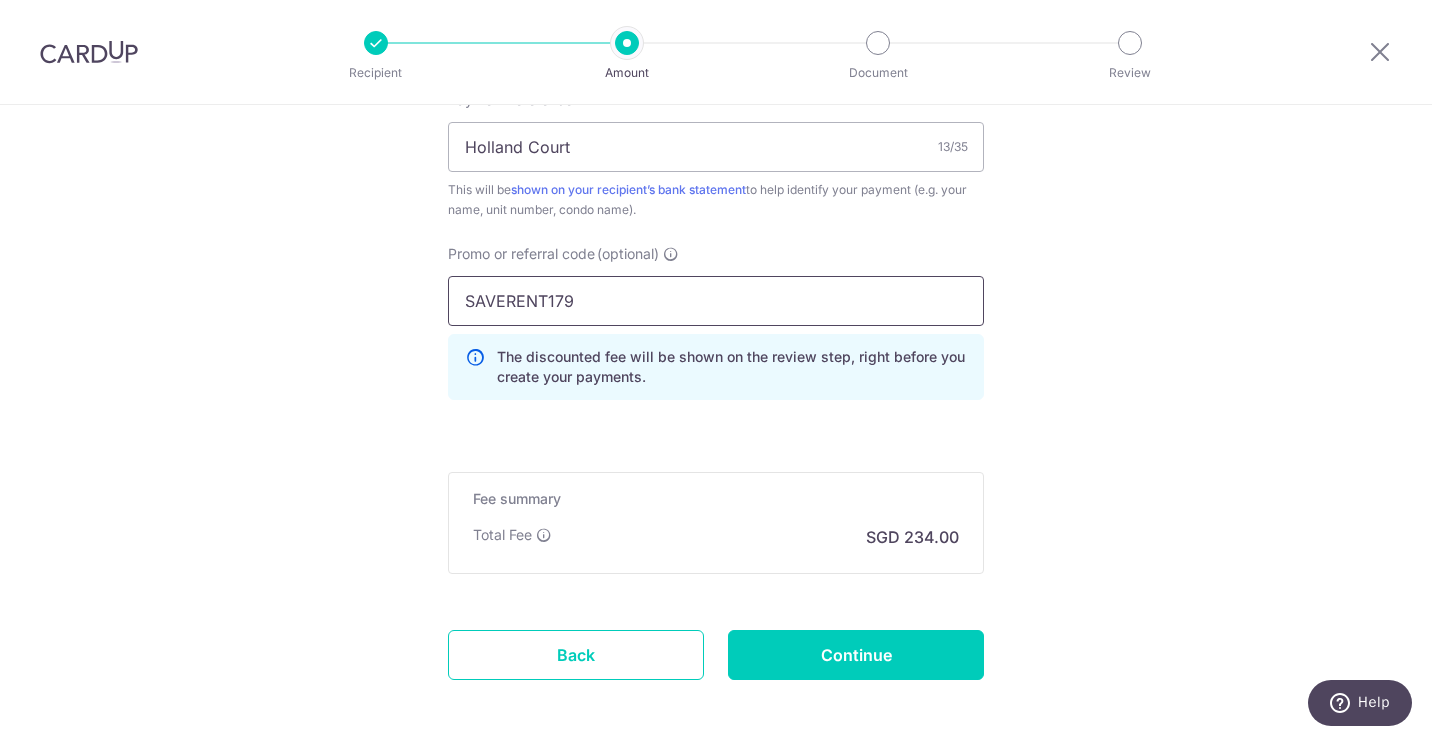 scroll, scrollTop: 1300, scrollLeft: 0, axis: vertical 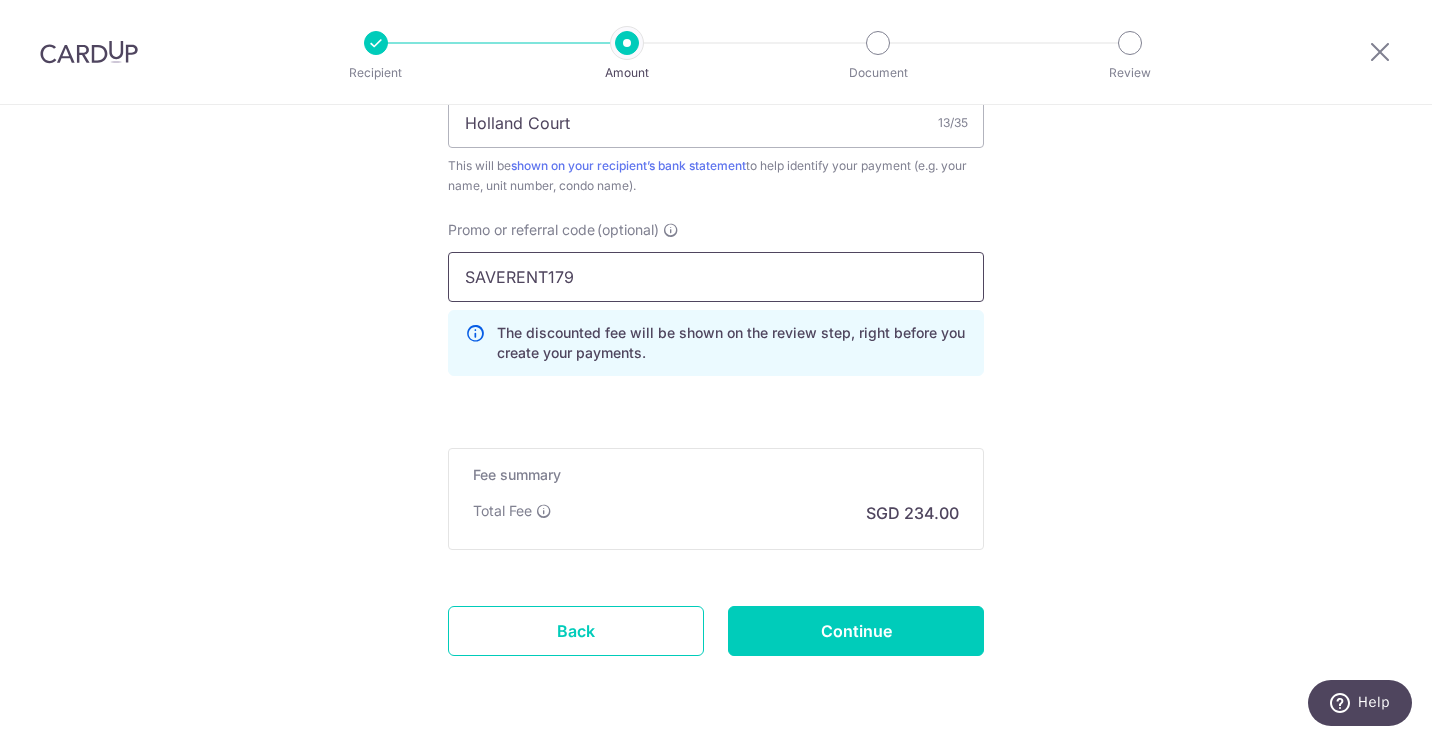 type on "SAVERENT179" 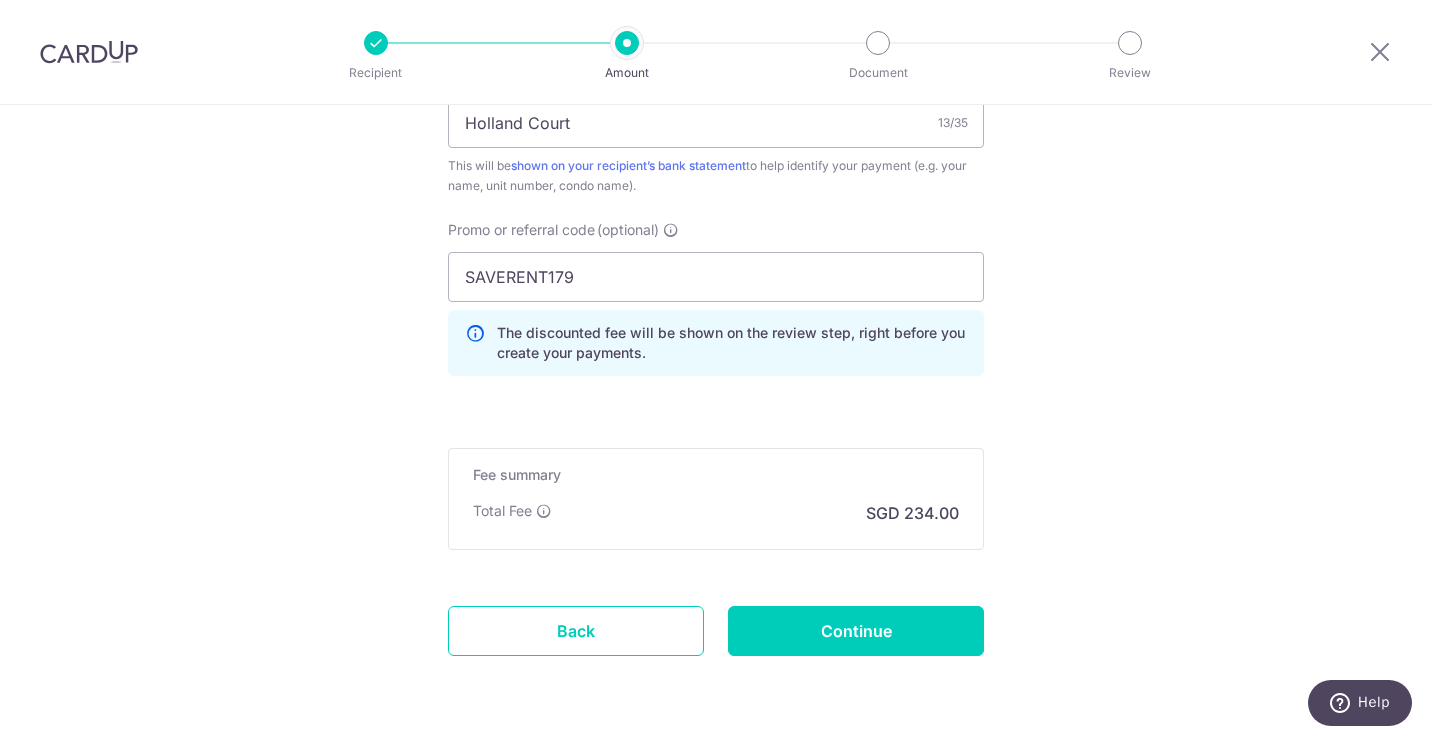 click on "Enter payment amount
SGD
9,000.00
9000.00
Select Card
**** 7140
Add credit card
Your Cards
**** 7140
**** 5437
**** 1154
**** 5137
Secure 256-bit SSL
Text
New card details
Card" at bounding box center [716, -176] 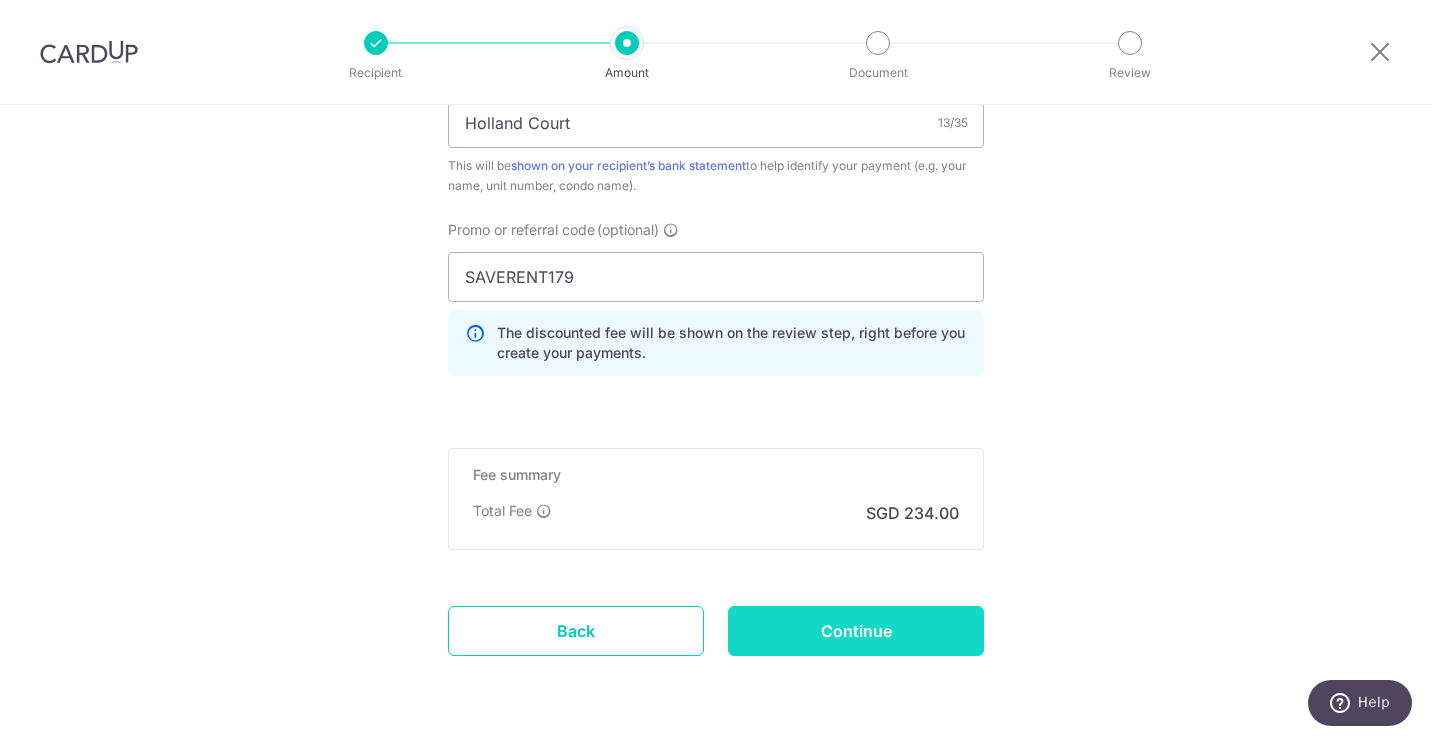 click on "Continue" at bounding box center [856, 631] 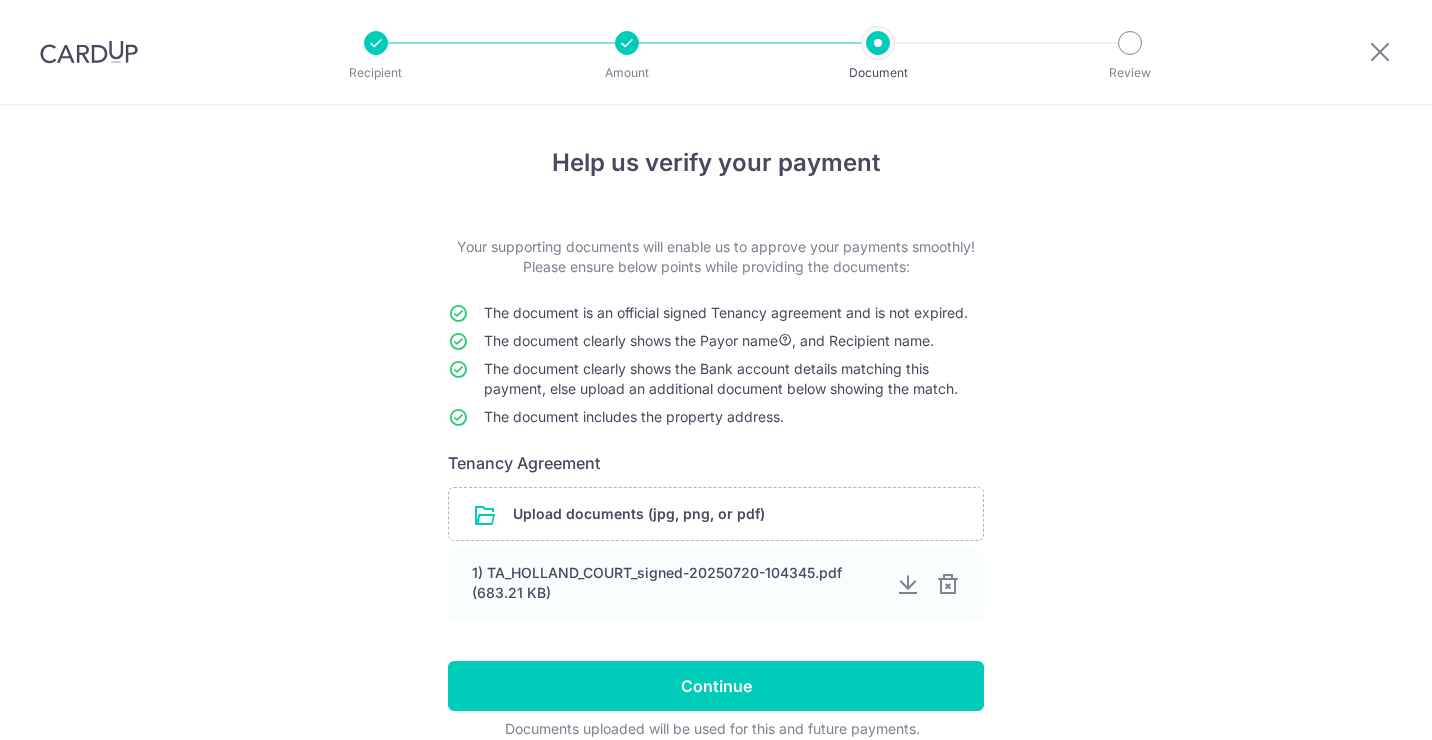 scroll, scrollTop: 0, scrollLeft: 0, axis: both 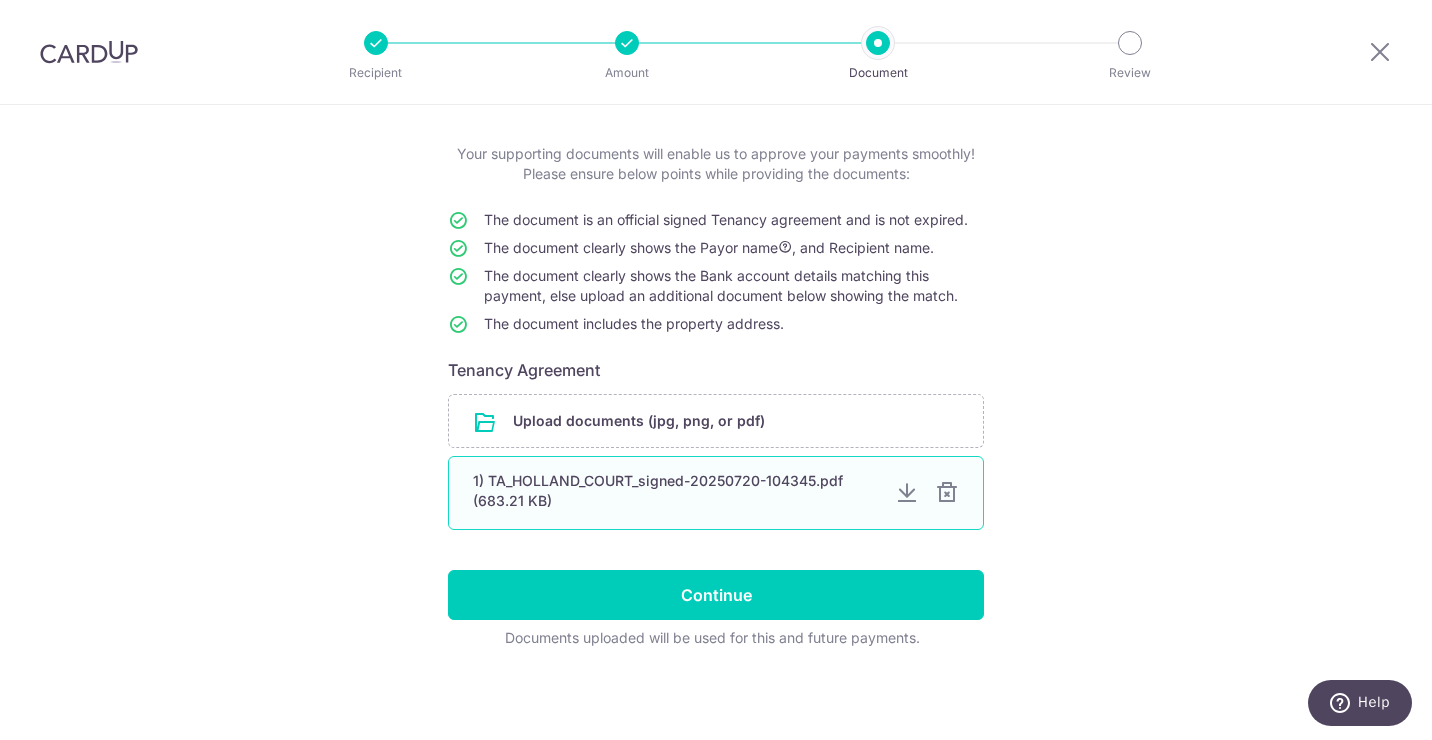 click on "1) TA_HOLLAND_COURT_signed-20250720-104345.pdf (683.21 KB)" at bounding box center (676, 491) 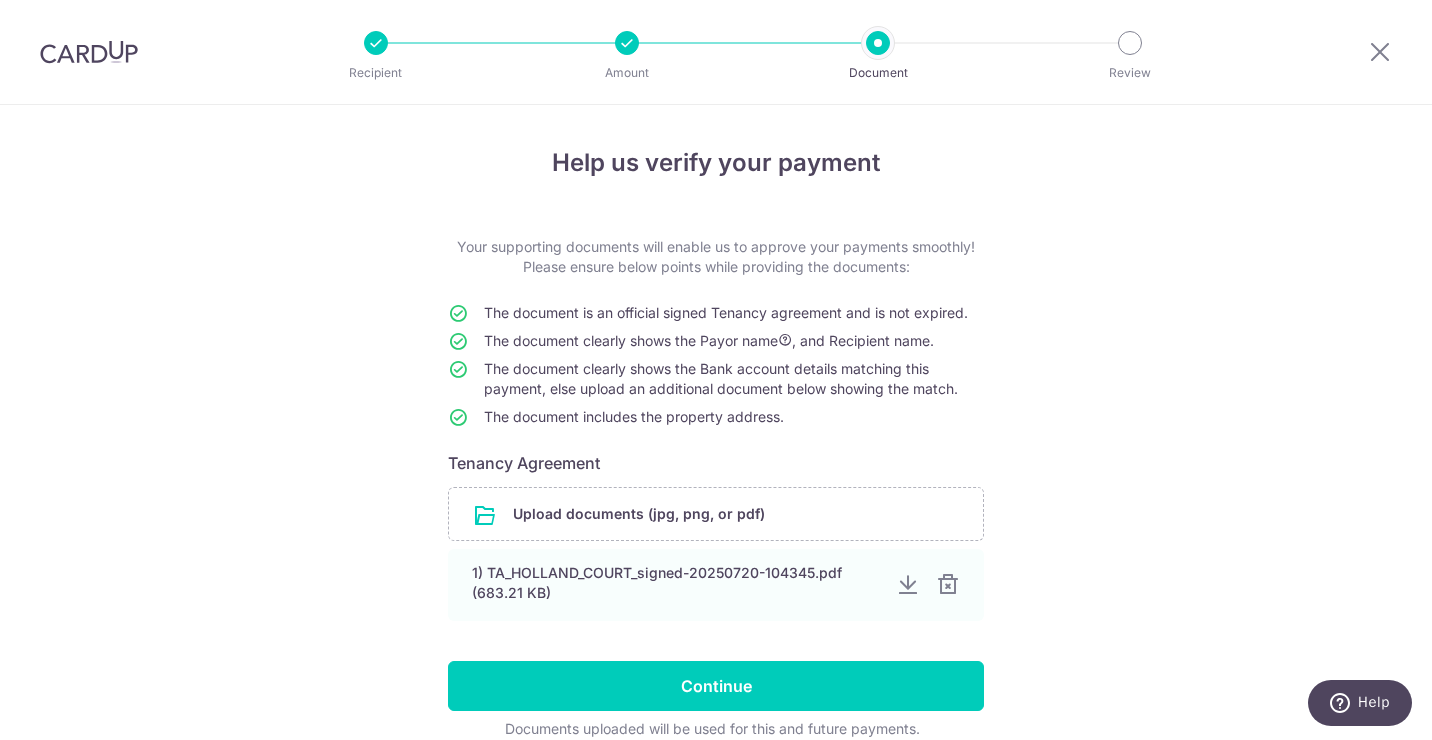 scroll, scrollTop: 93, scrollLeft: 0, axis: vertical 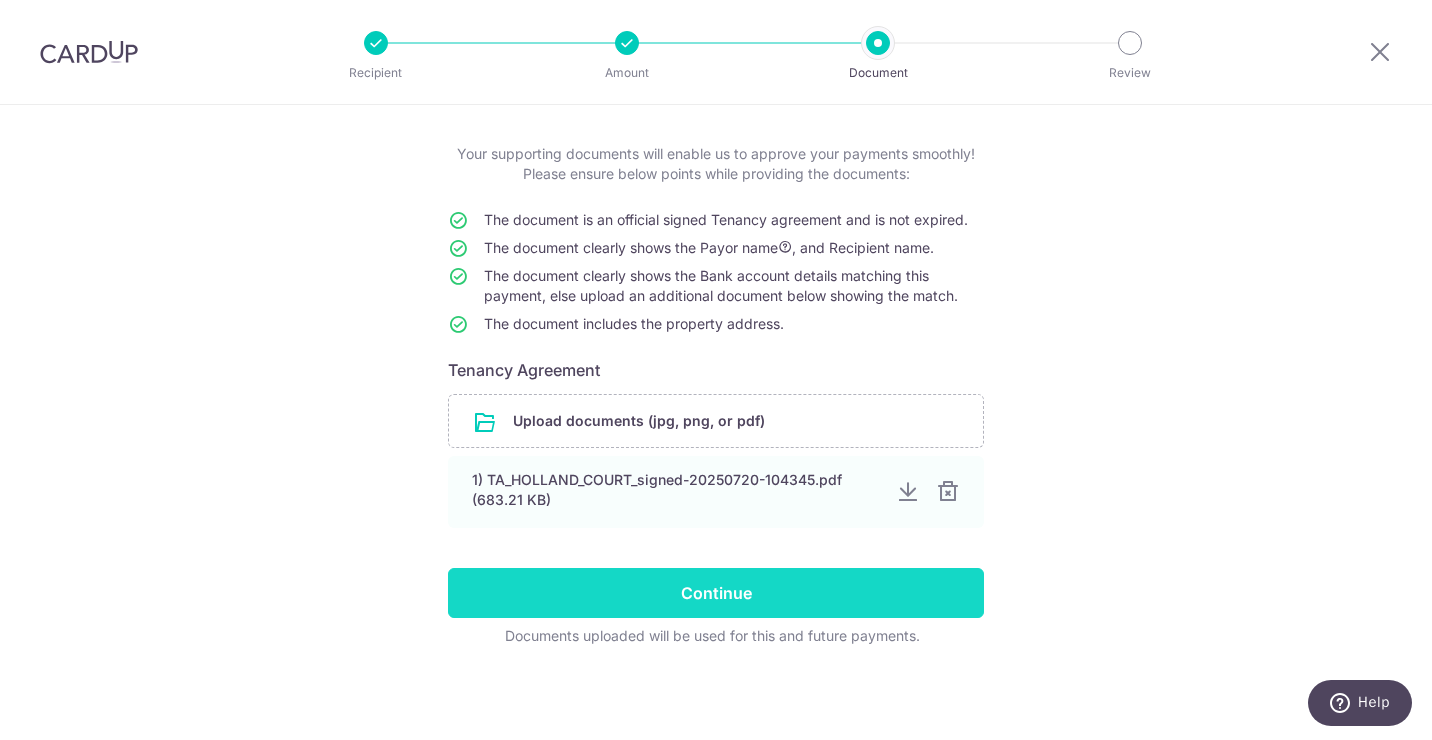 click on "Continue" at bounding box center [716, 593] 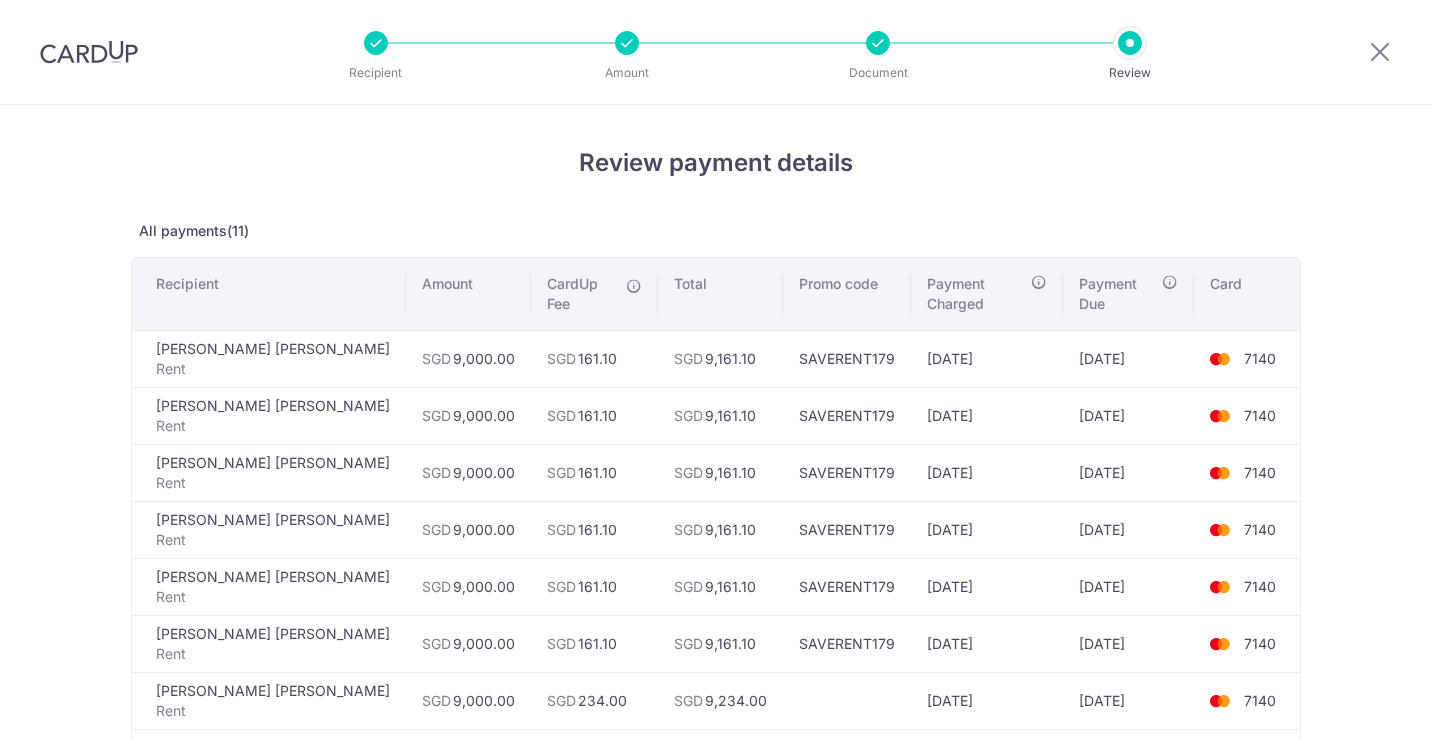 scroll, scrollTop: 0, scrollLeft: 0, axis: both 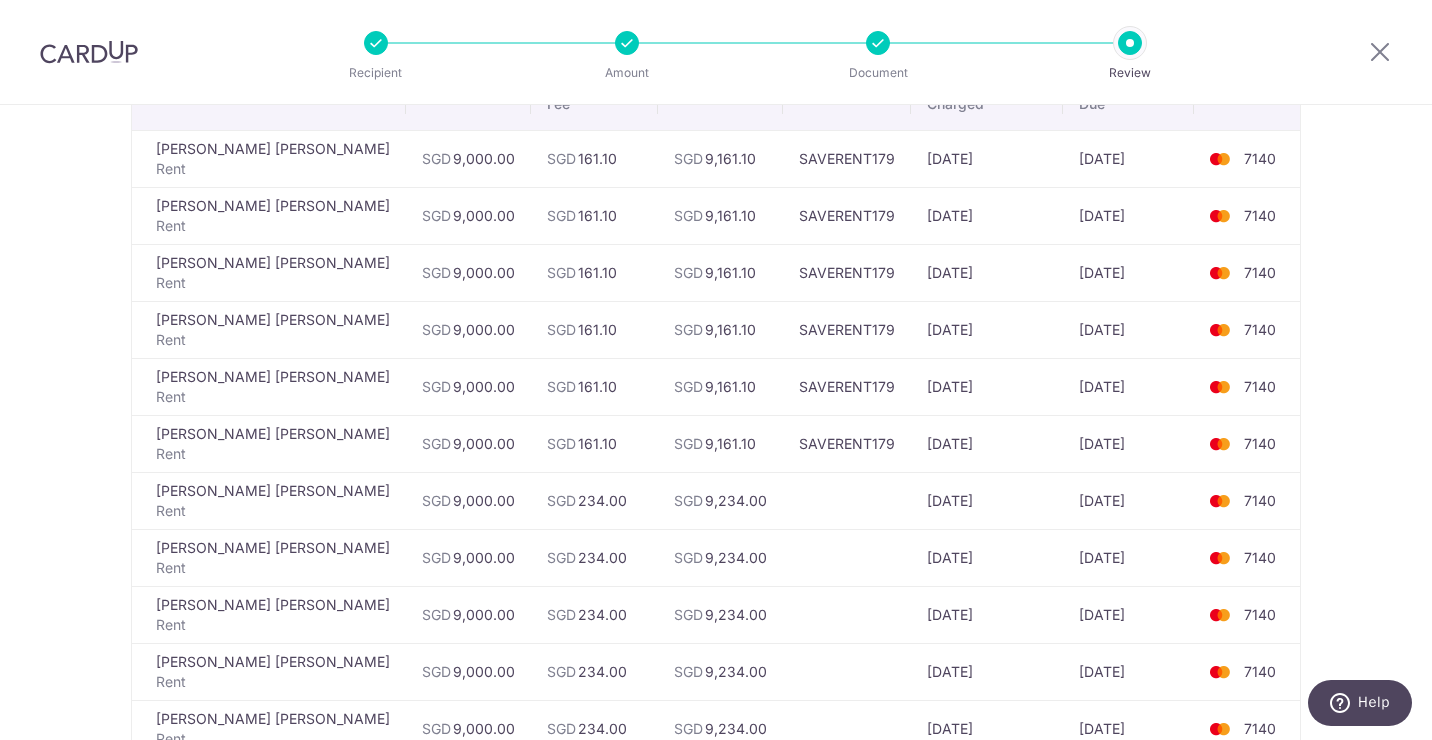 drag, startPoint x: 634, startPoint y: 444, endPoint x: 601, endPoint y: 442, distance: 33.06055 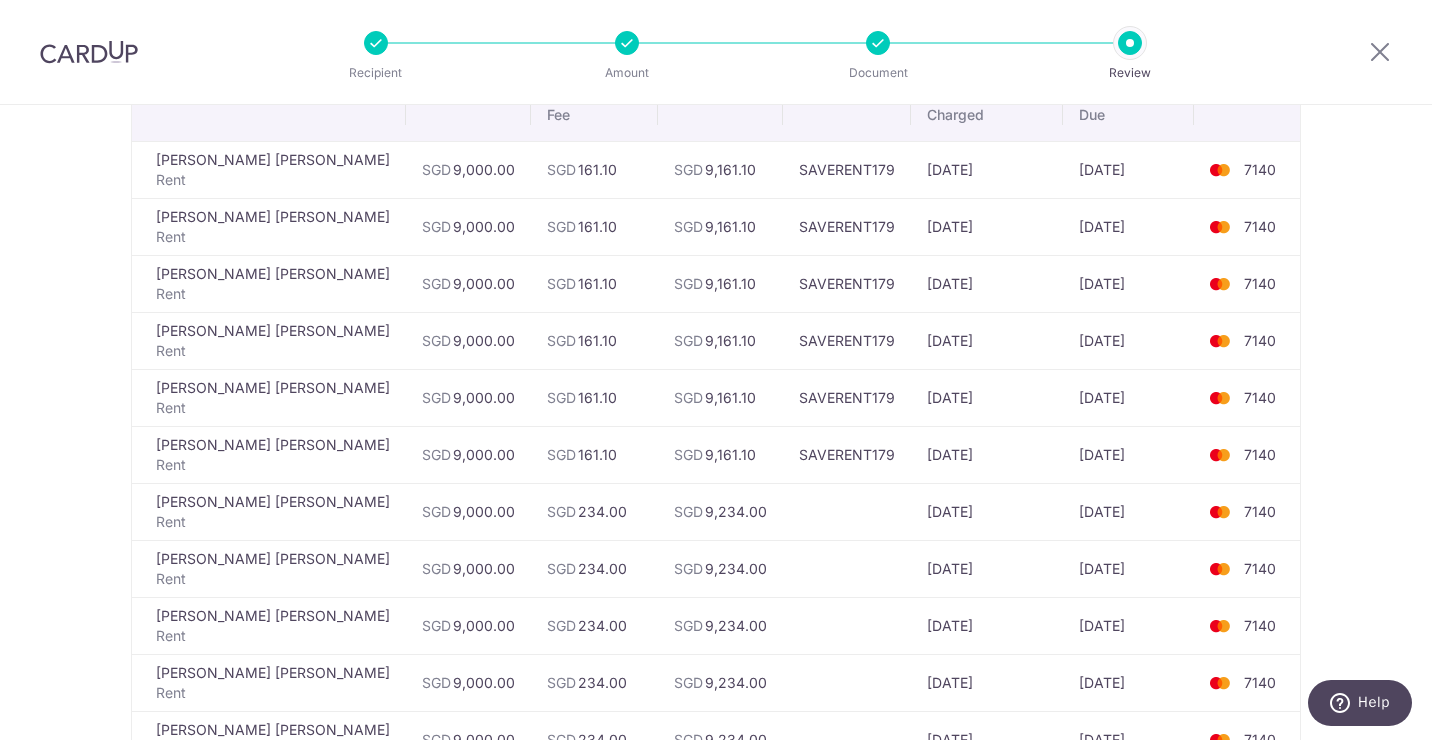 scroll, scrollTop: 0, scrollLeft: 0, axis: both 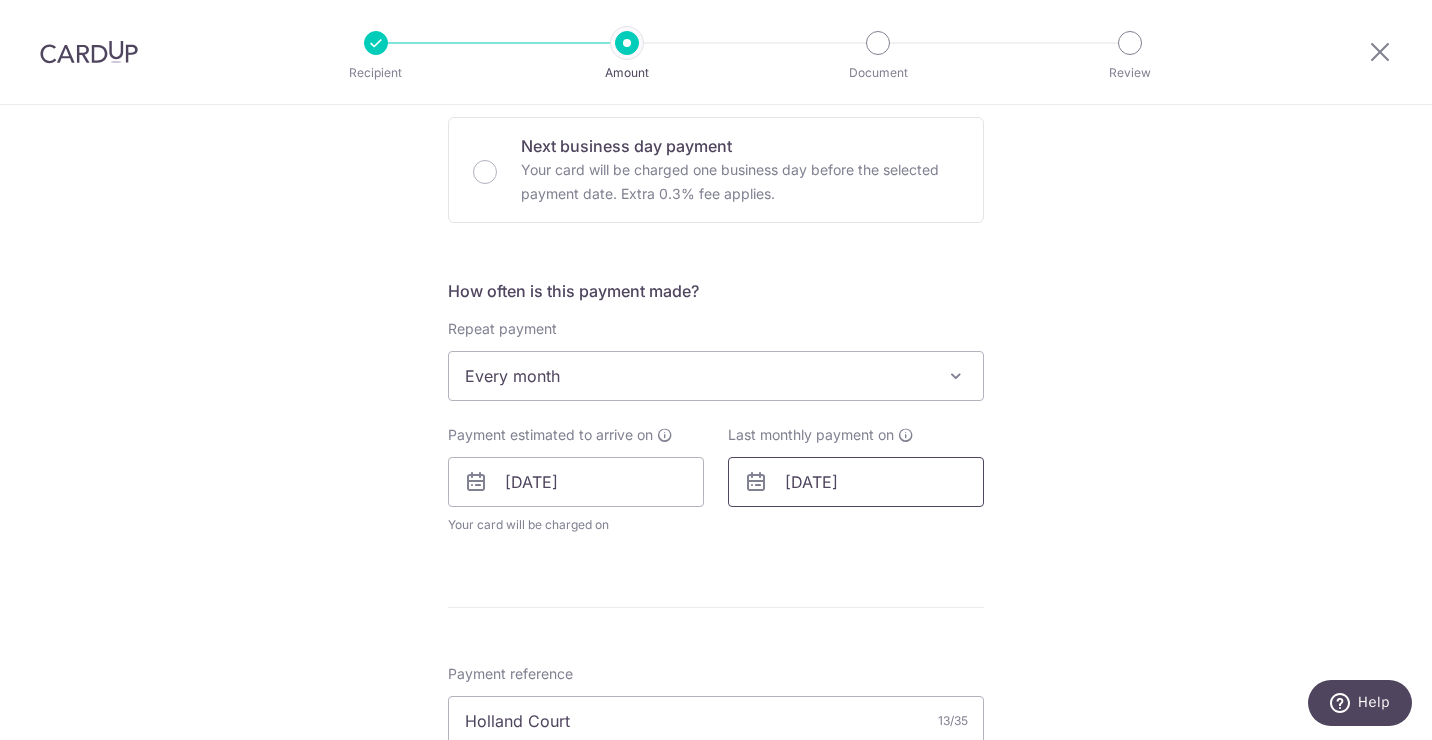 click on "[DATE]" at bounding box center [856, 482] 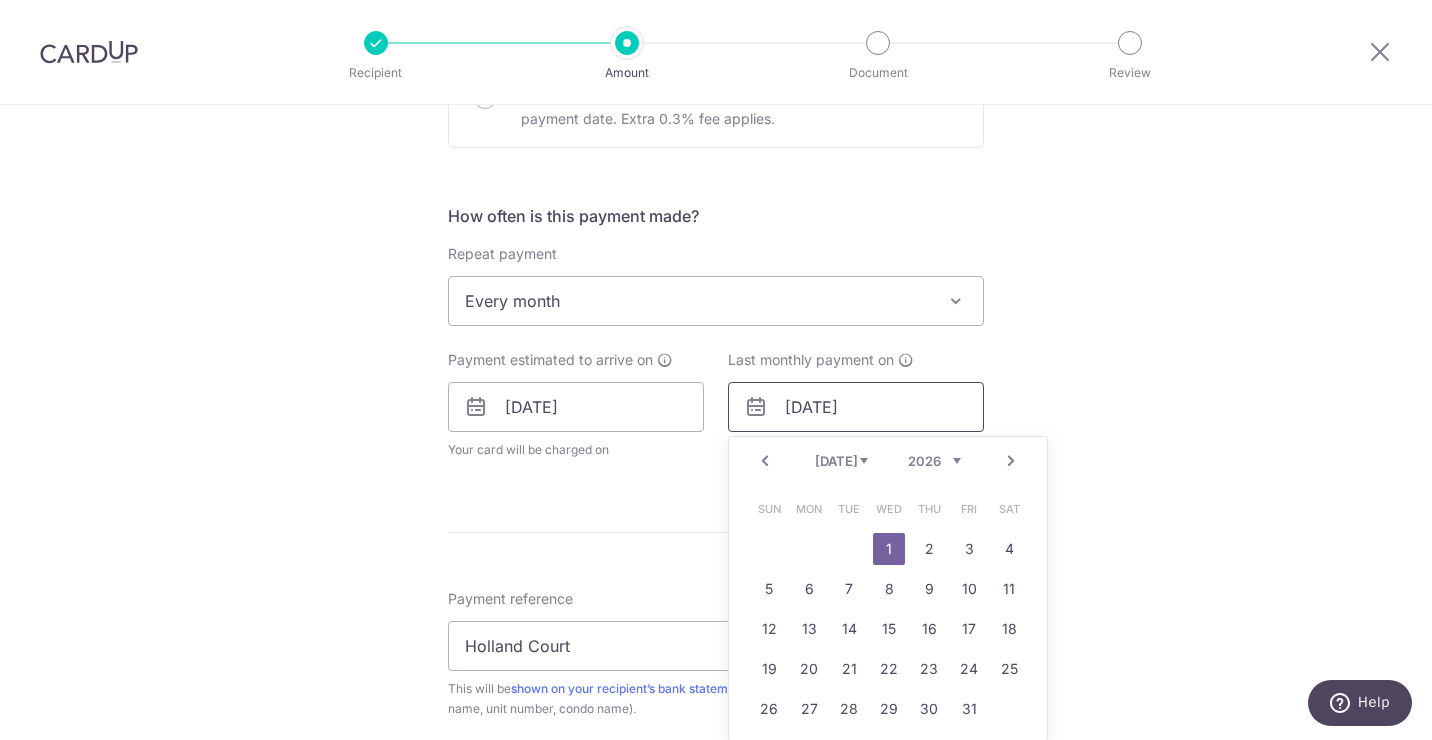 scroll, scrollTop: 700, scrollLeft: 0, axis: vertical 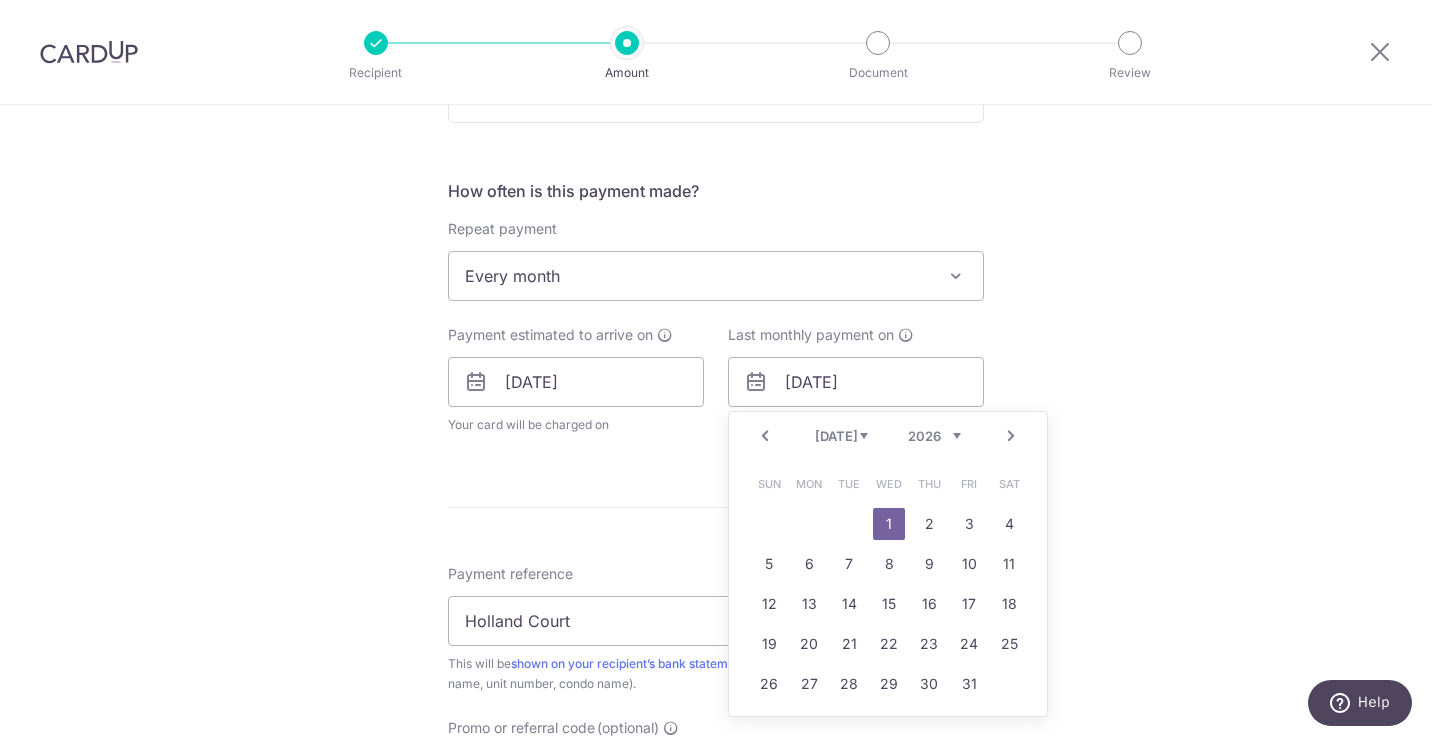 click on "Jan Feb Mar Apr May Jun Jul Aug Sep Oct Nov Dec" at bounding box center (841, 436) 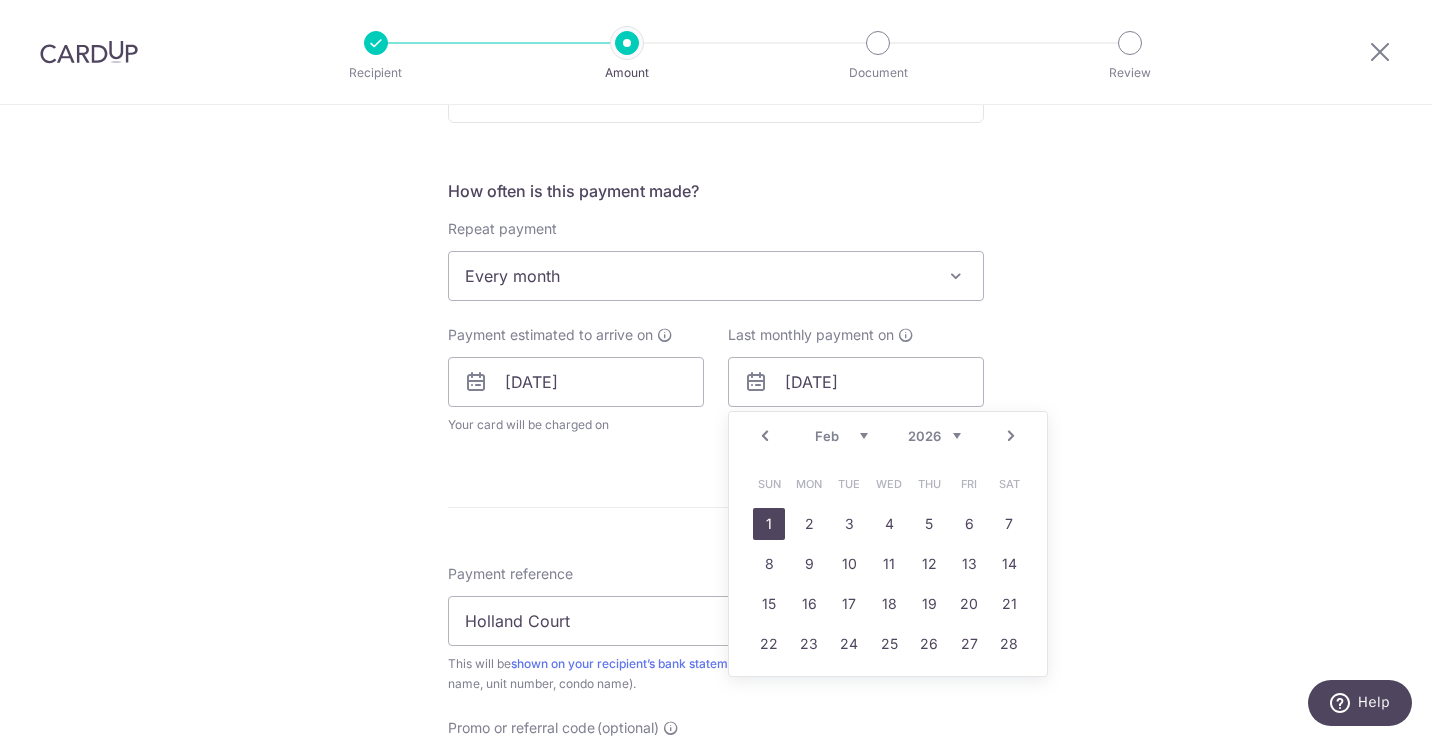 click on "1" at bounding box center (769, 524) 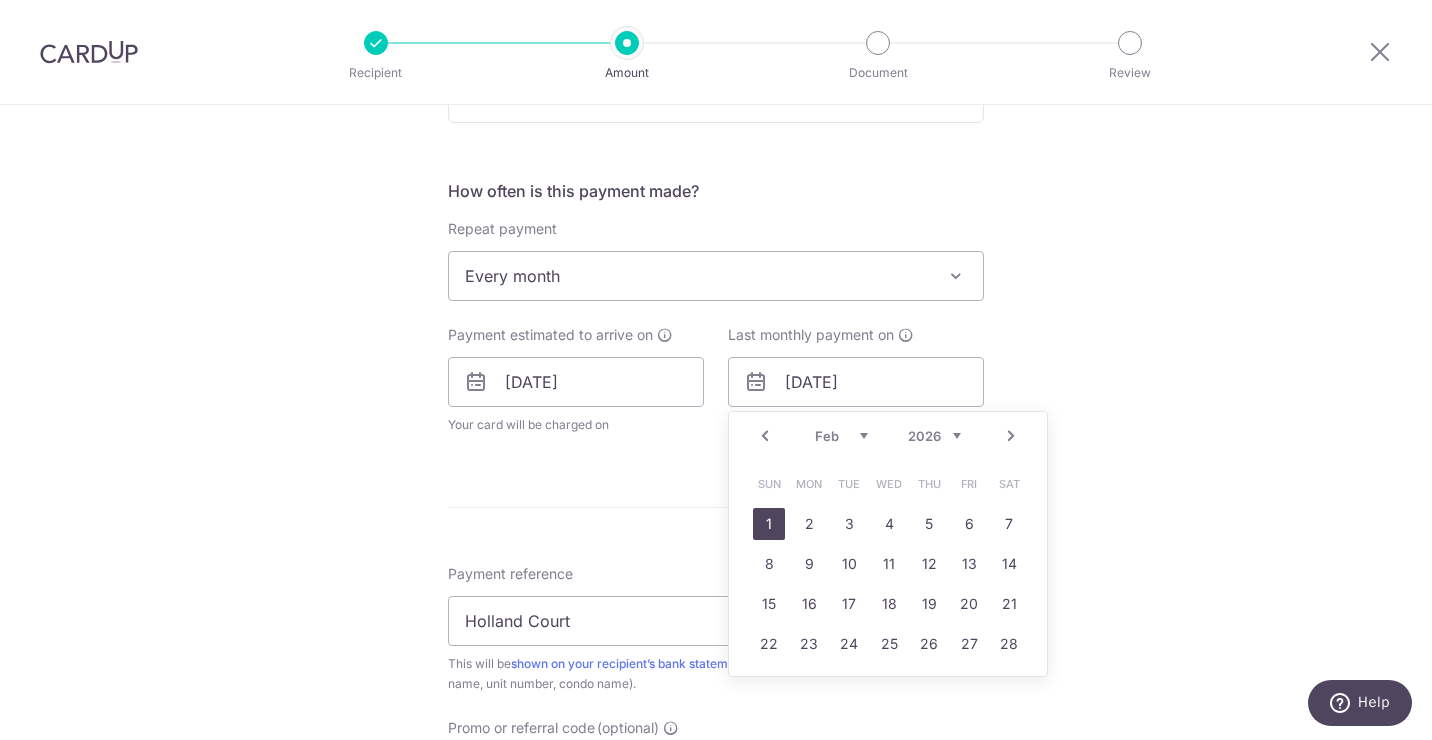 type on "[DATE]" 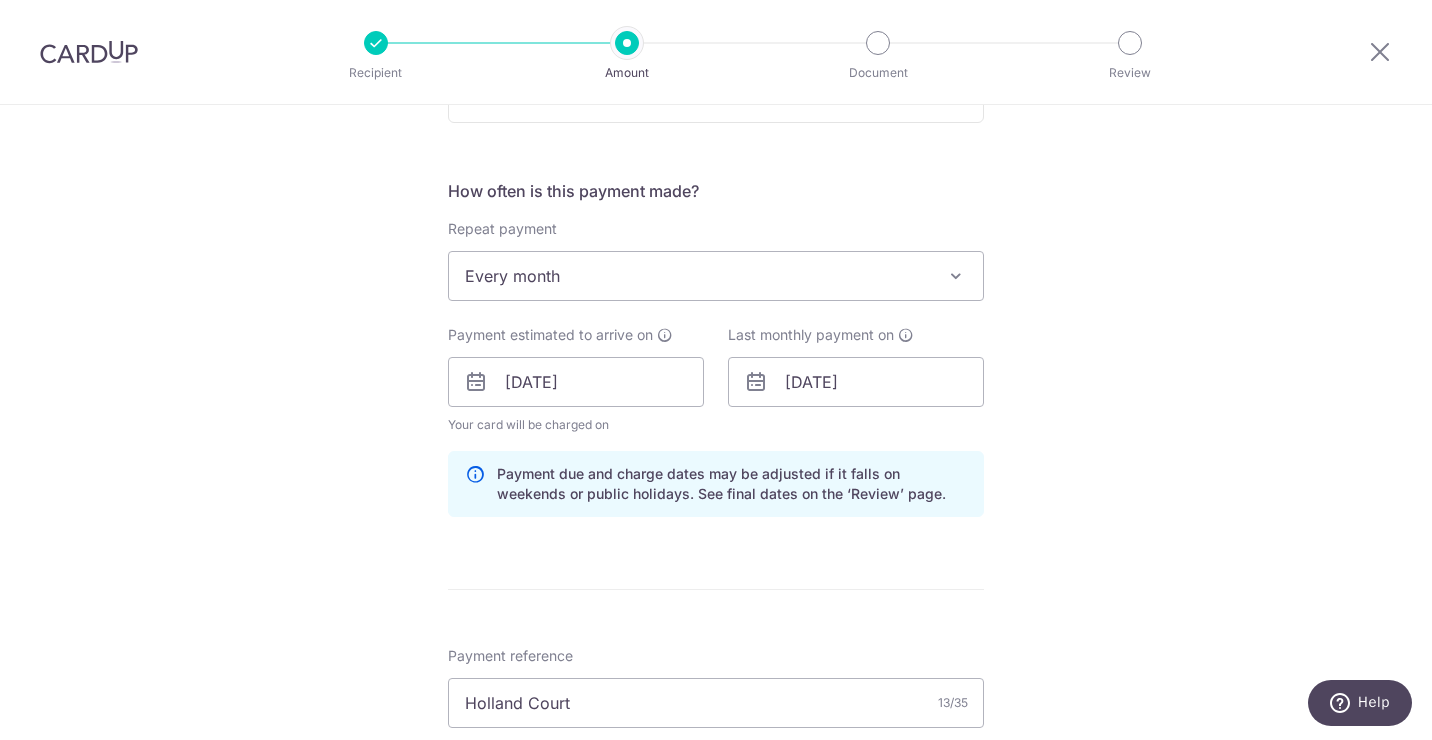 click on "Tell us more about your payment
Enter payment amount
SGD
9,000.00
9000.00
Select Card
**** 7140
Add credit card
Your Cards
**** 7140
**** 5437
**** 1154
**** 5137
Secure 256-bit SSL
Text
New card details" at bounding box center (716, 395) 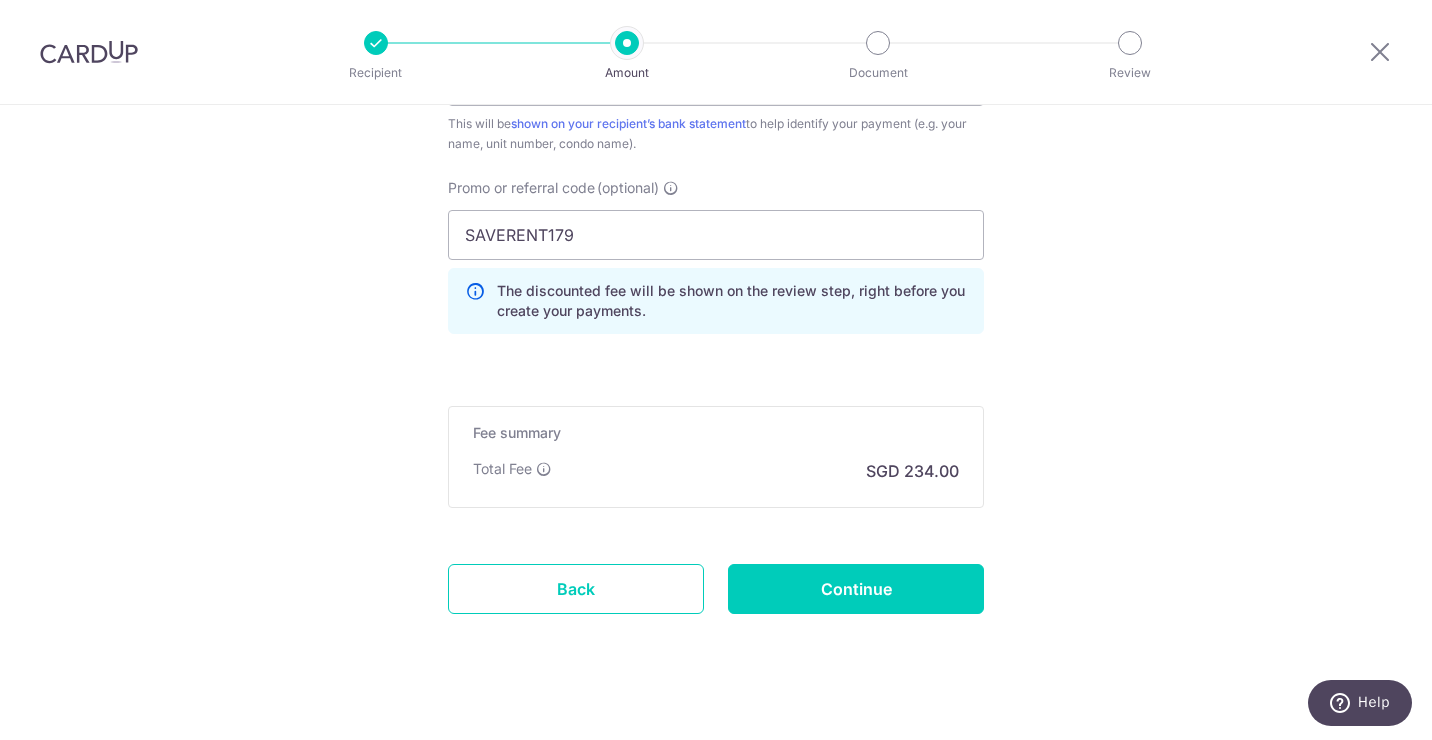 scroll, scrollTop: 1346, scrollLeft: 0, axis: vertical 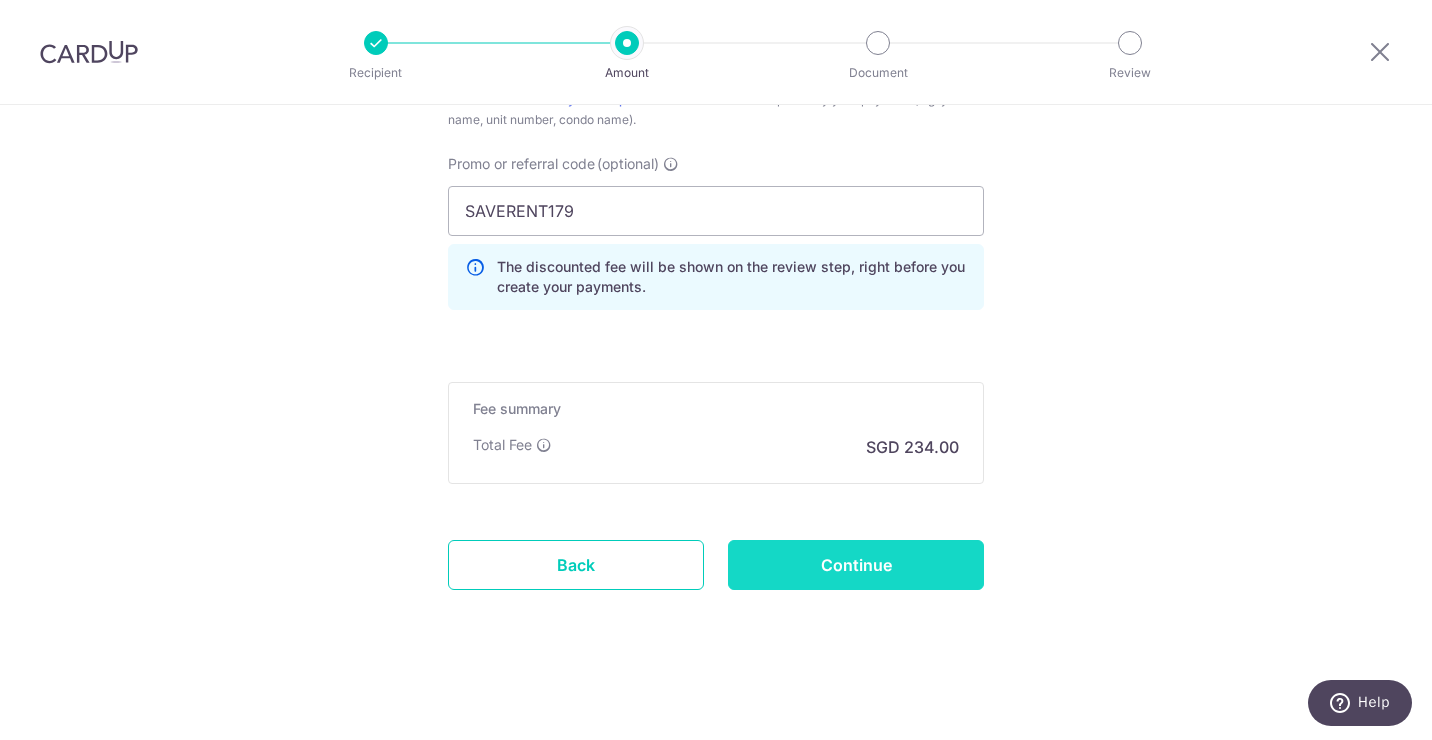 click on "Continue" at bounding box center (856, 565) 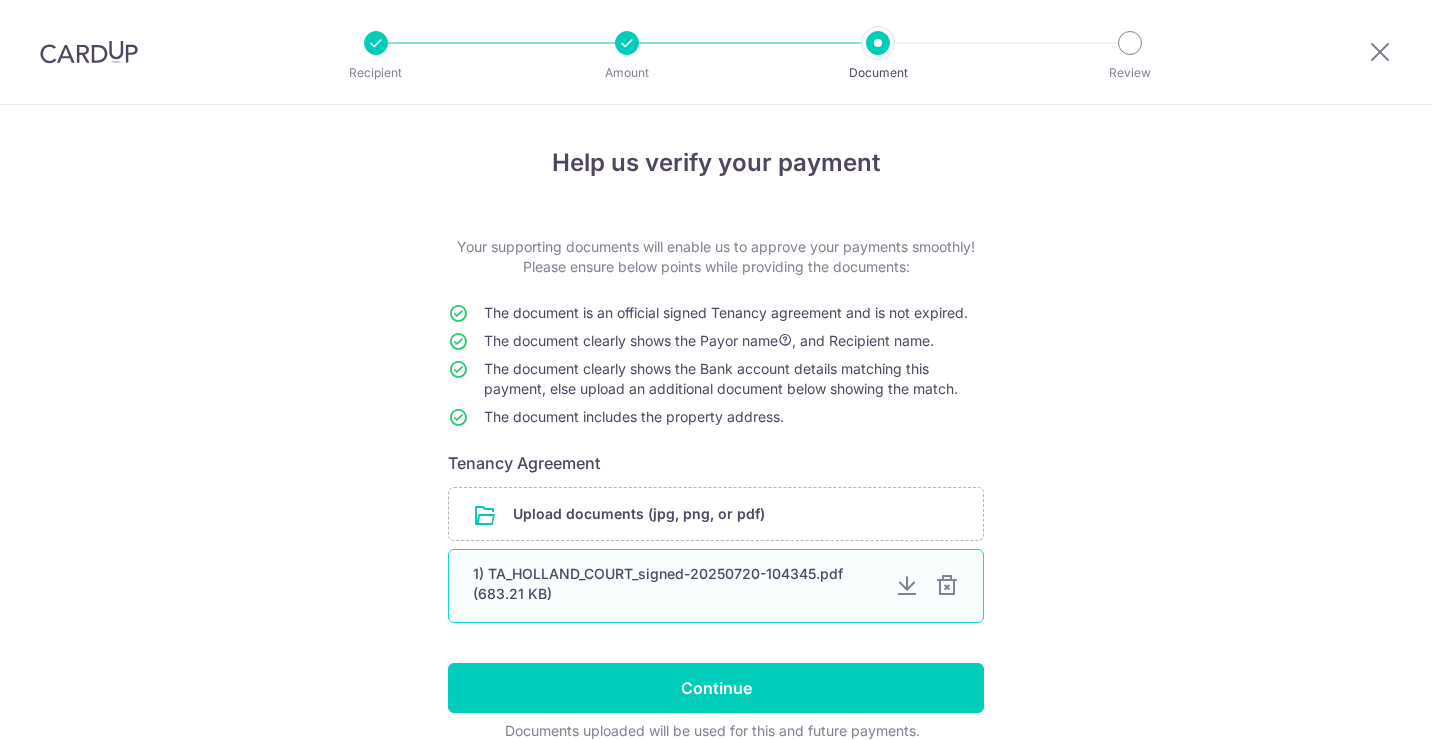 scroll, scrollTop: 0, scrollLeft: 0, axis: both 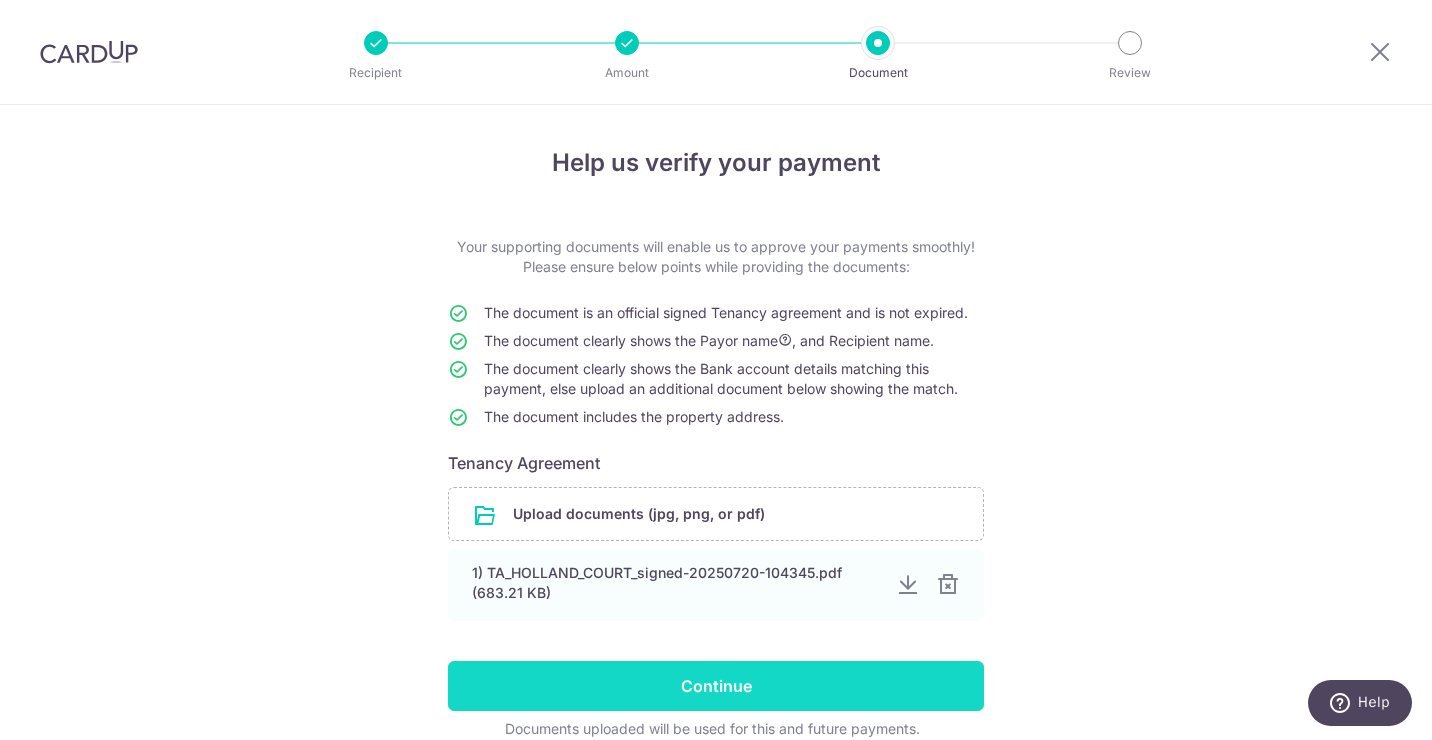 click on "Continue" at bounding box center [716, 686] 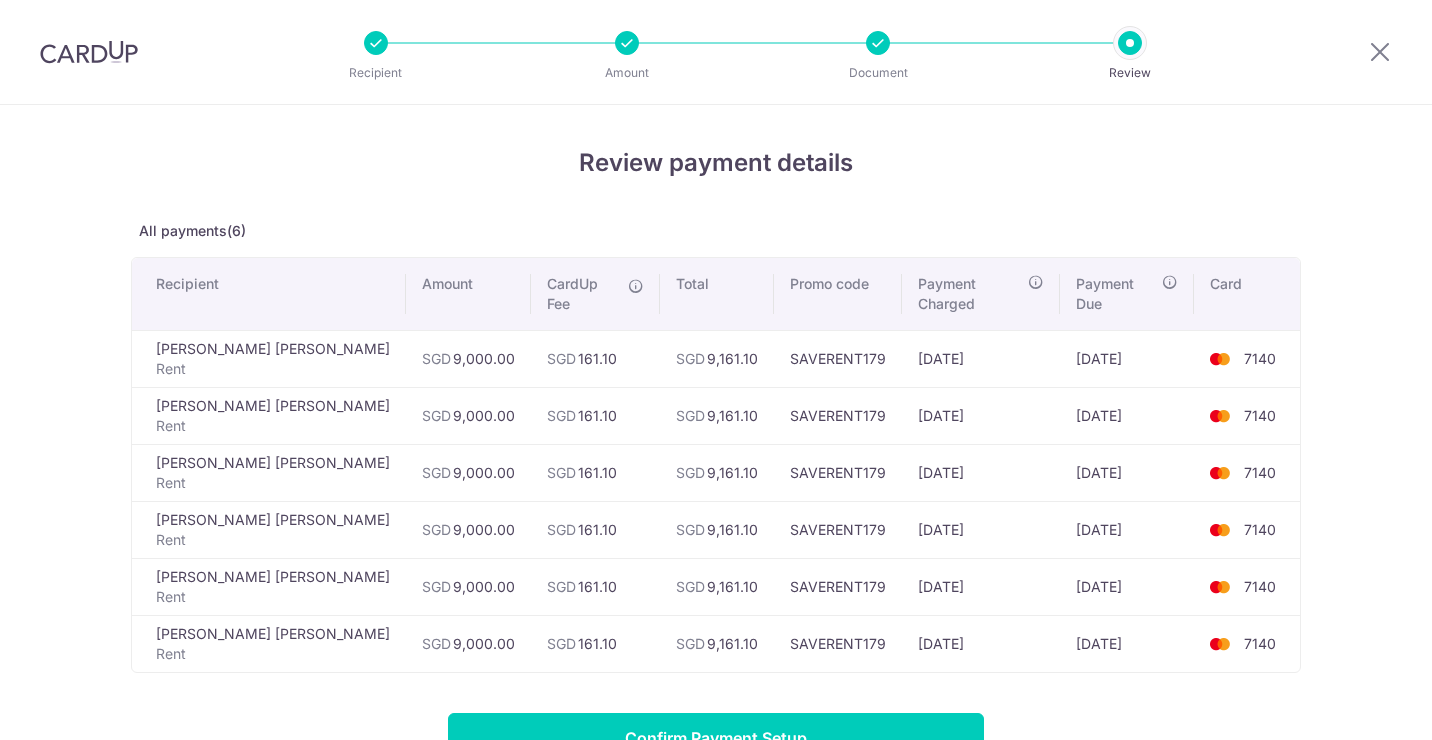 scroll, scrollTop: 0, scrollLeft: 0, axis: both 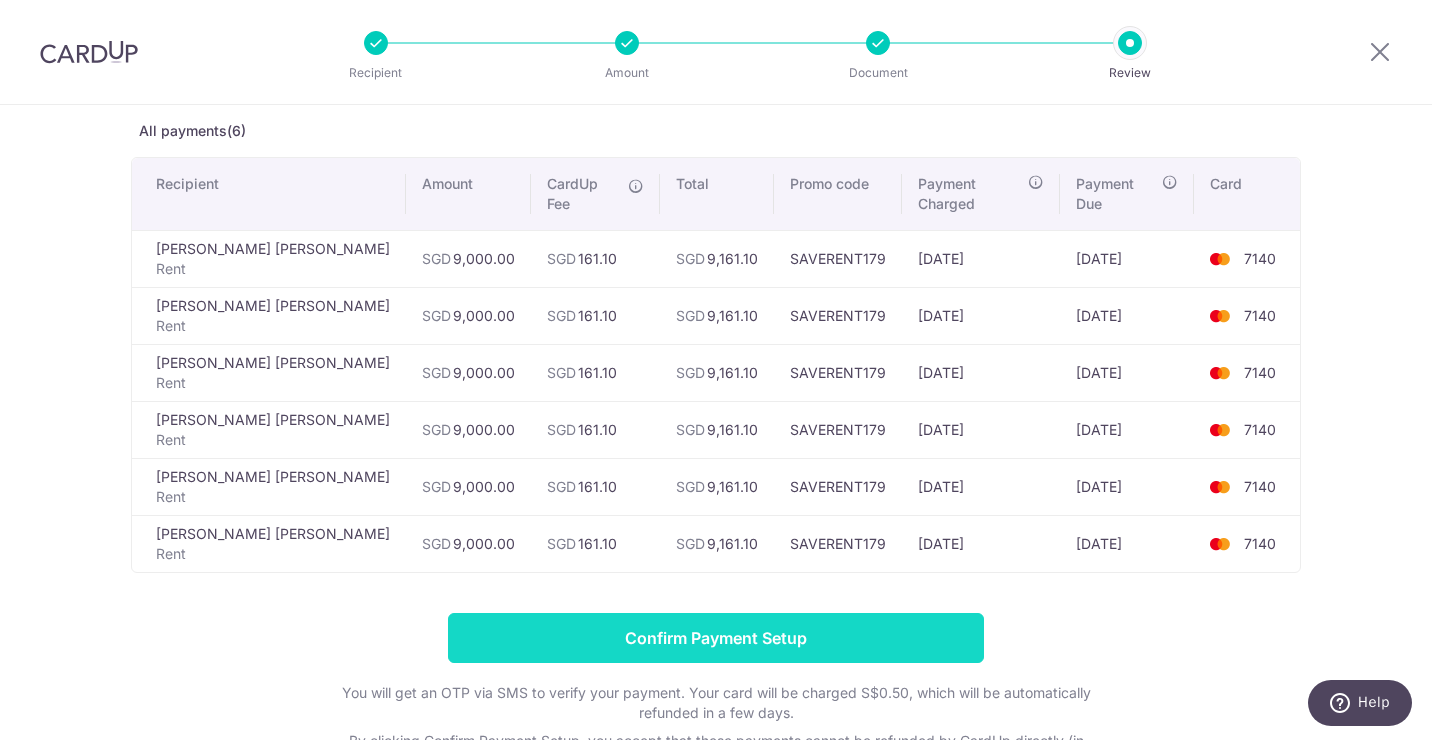 click on "Confirm Payment Setup" at bounding box center [716, 638] 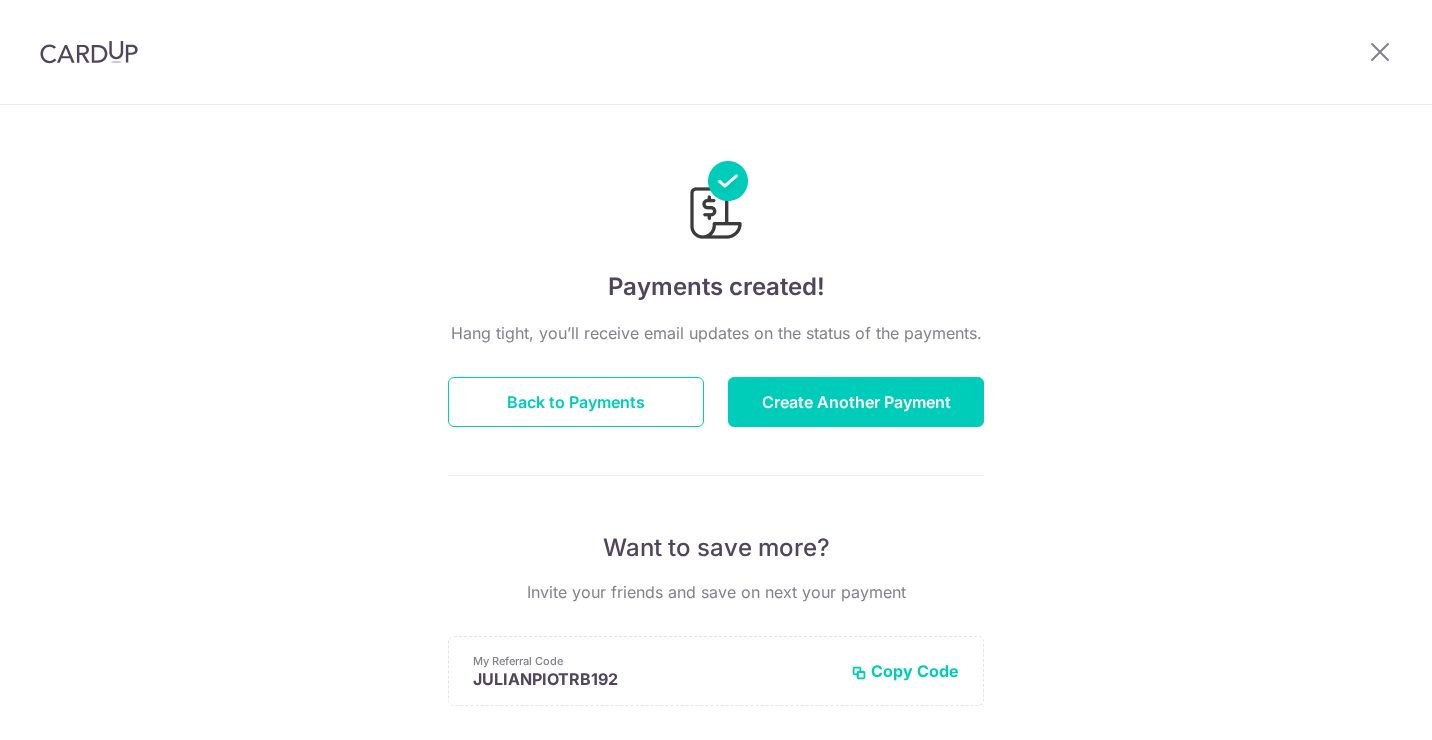 scroll, scrollTop: 0, scrollLeft: 0, axis: both 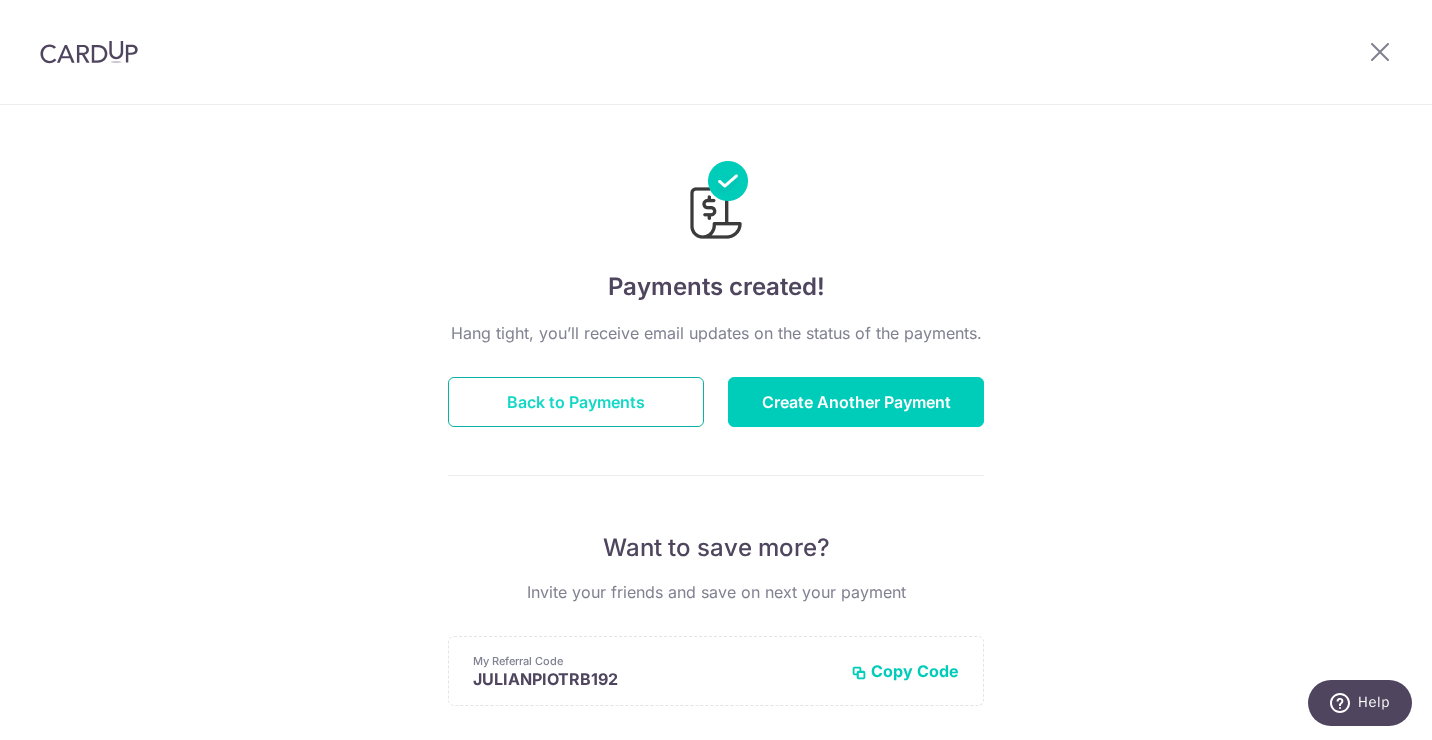 click on "Hang tight, you’ll receive email updates on the status of the payments.
Back to Payments
Create Another Payment
Want to save more?
Invite your friends and save on next your payment
My Referral Code
JULIANPIOTRB192
Copy Code
Copied
Facebook
Twitter
WhatsApp
Email" at bounding box center (716, 700) 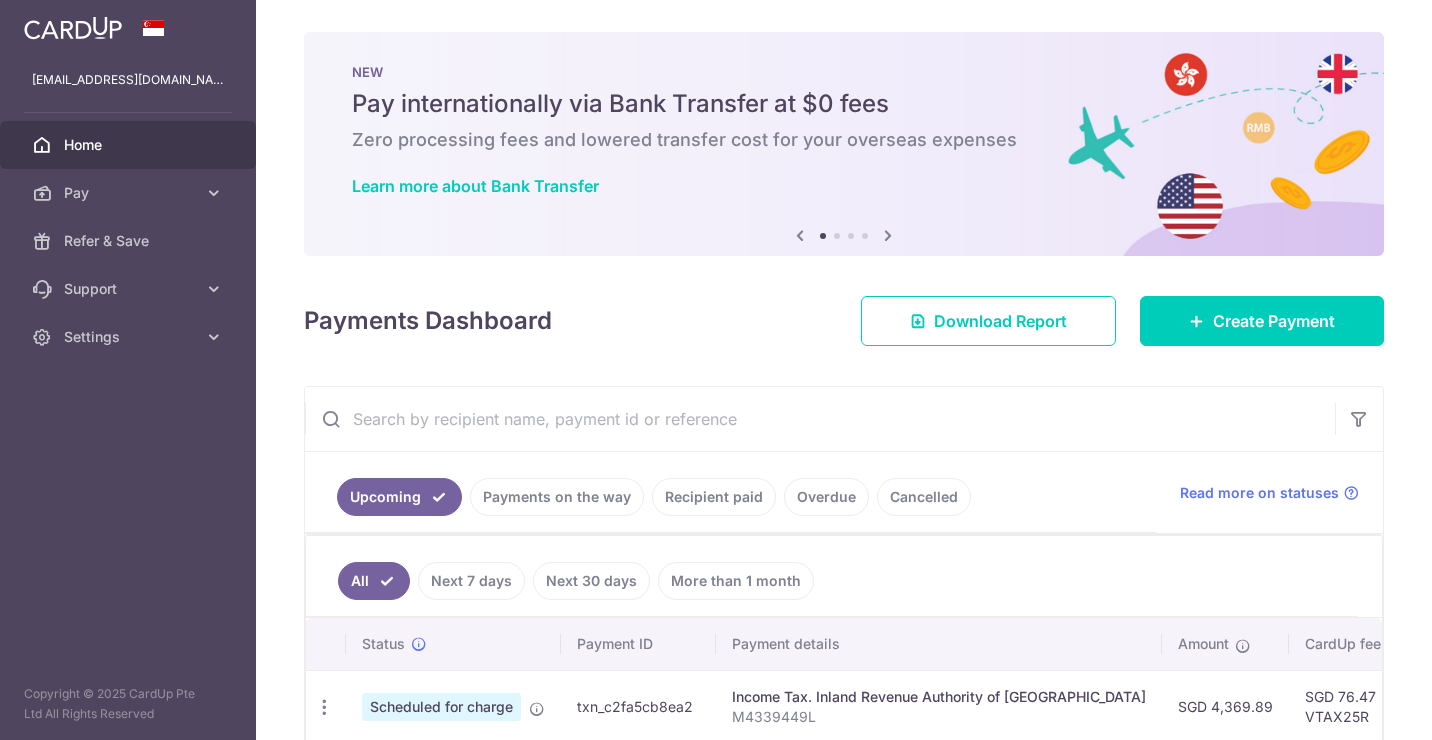 scroll, scrollTop: 0, scrollLeft: 0, axis: both 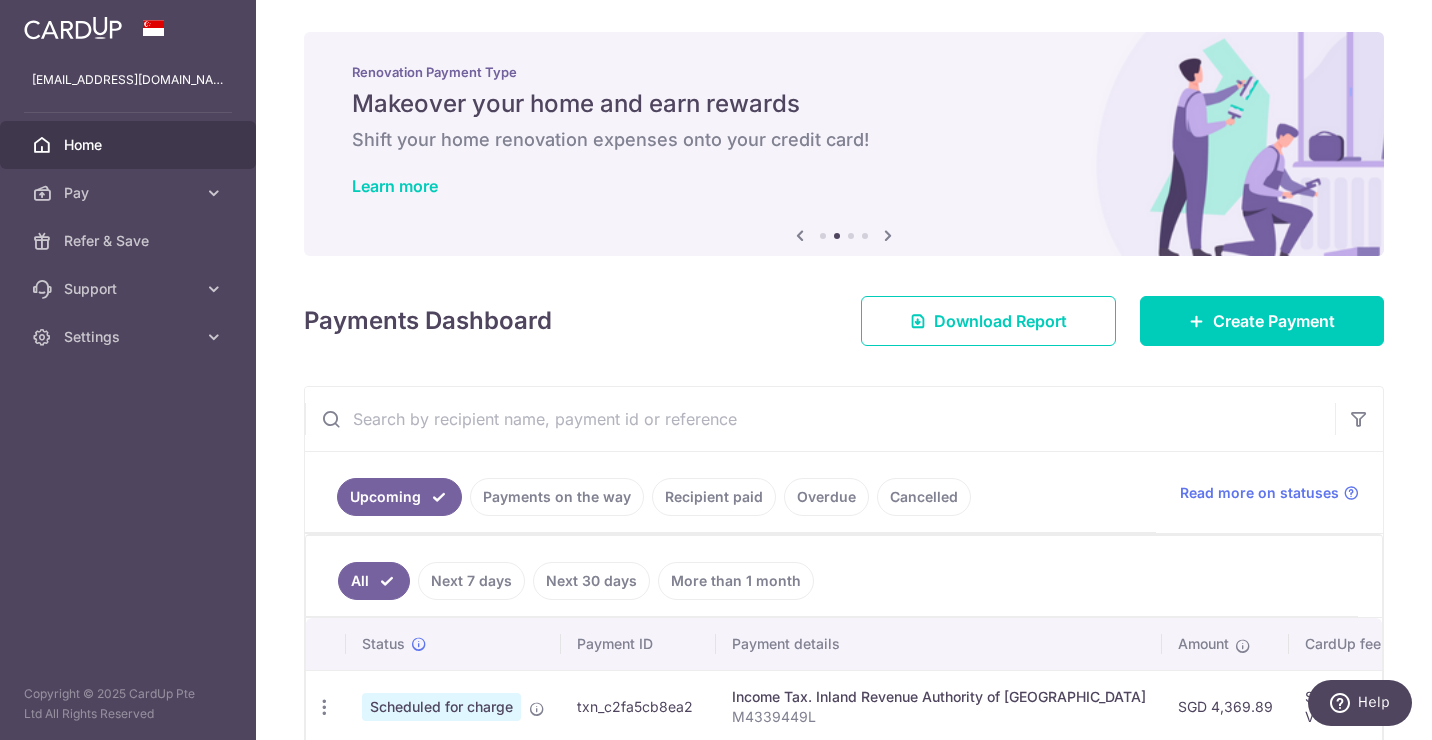 click at bounding box center [888, 235] 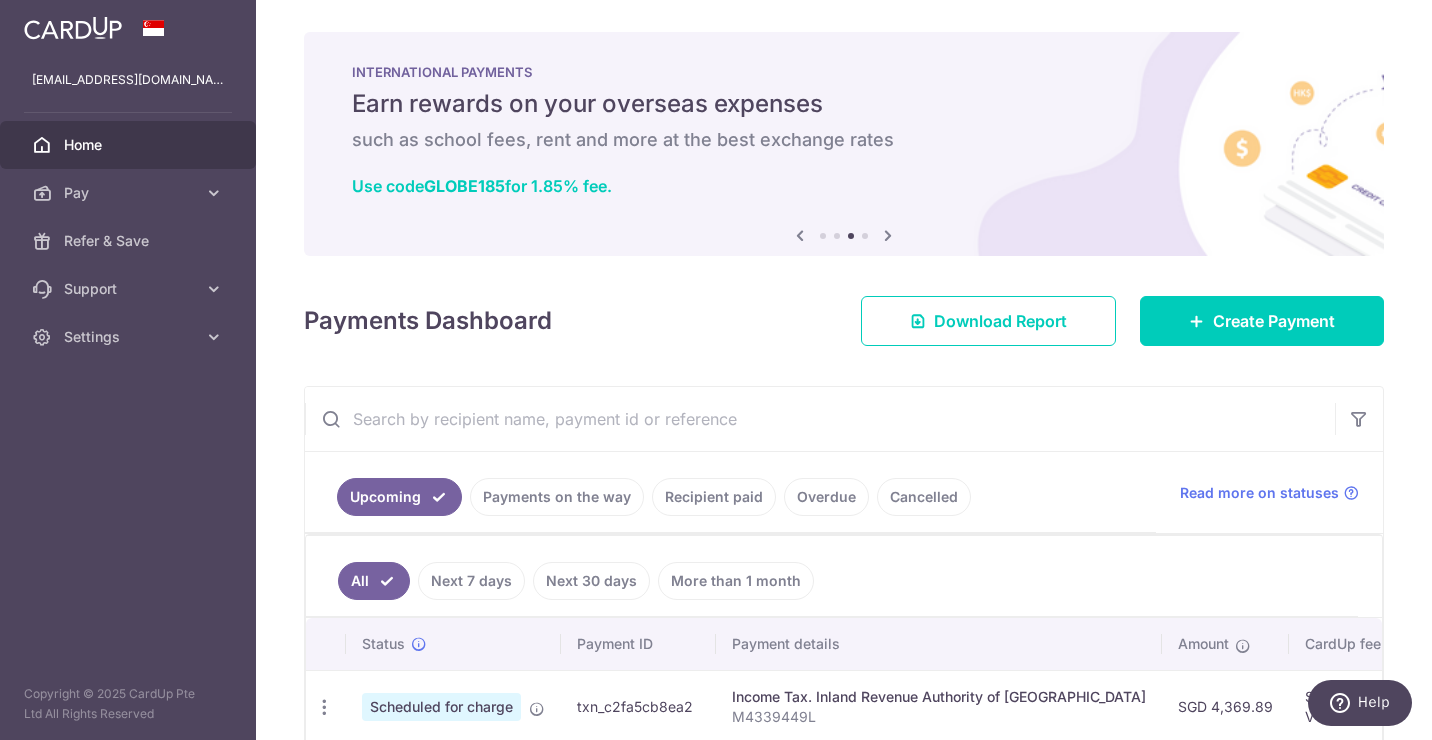 click at bounding box center [888, 235] 